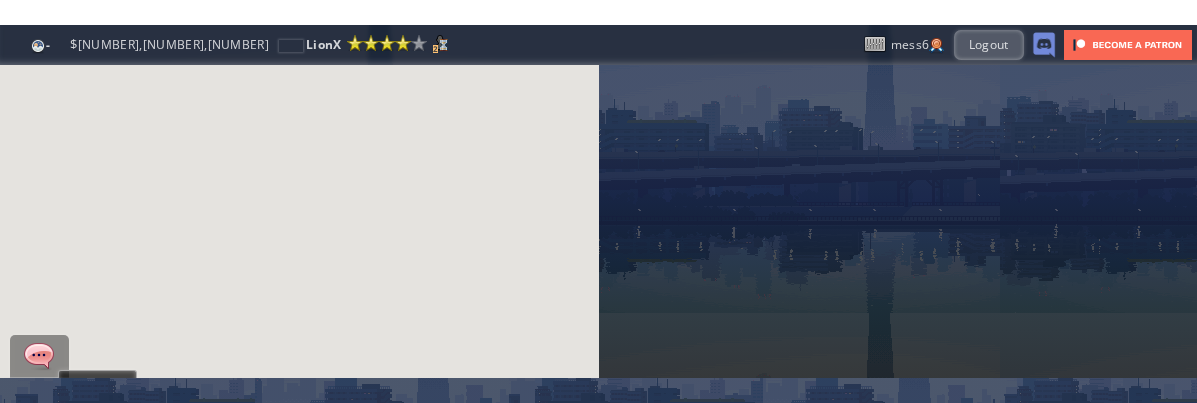 scroll, scrollTop: 0, scrollLeft: 0, axis: both 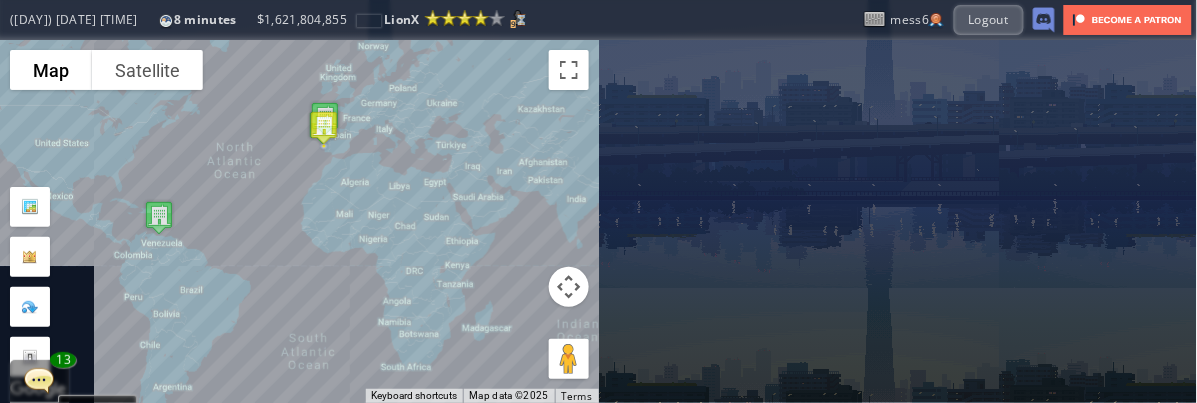 drag, startPoint x: 100, startPoint y: 308, endPoint x: 582, endPoint y: 293, distance: 482.23334 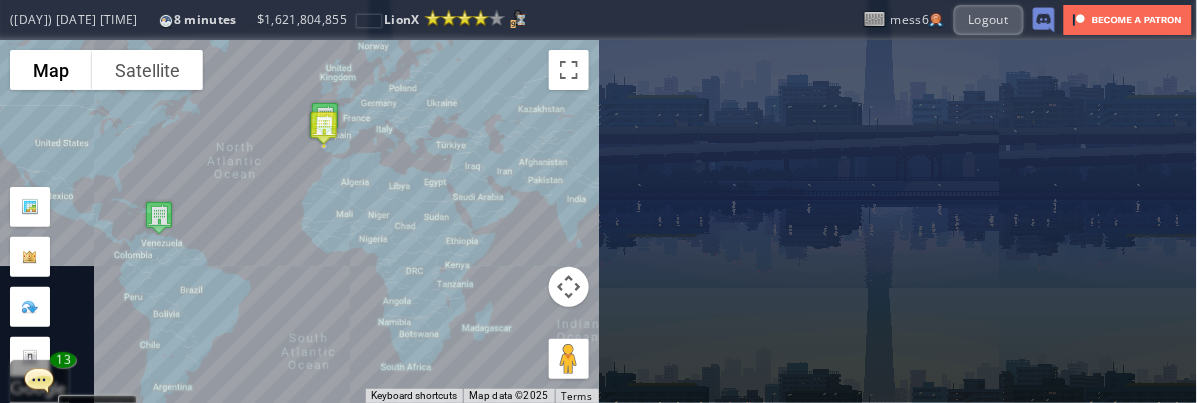 click on "To navigate, press the arrow keys. Map Terrain Satellite Labels Keyboard shortcuts Map Data Map data ©[YEAR] Map data ©[YEAR] [NUMBER] km  Click to toggle between metric and imperial units Terms Report a map error" at bounding box center (299, 221) 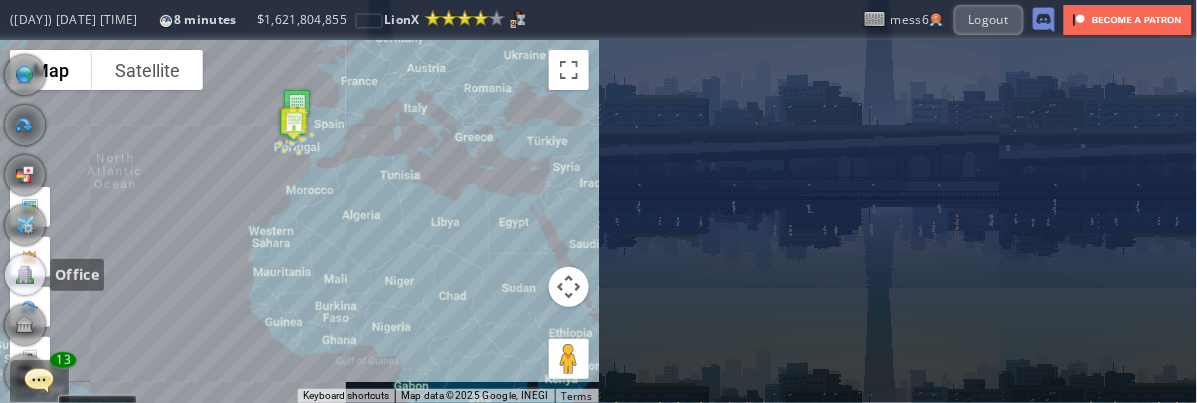 click at bounding box center [25, 275] 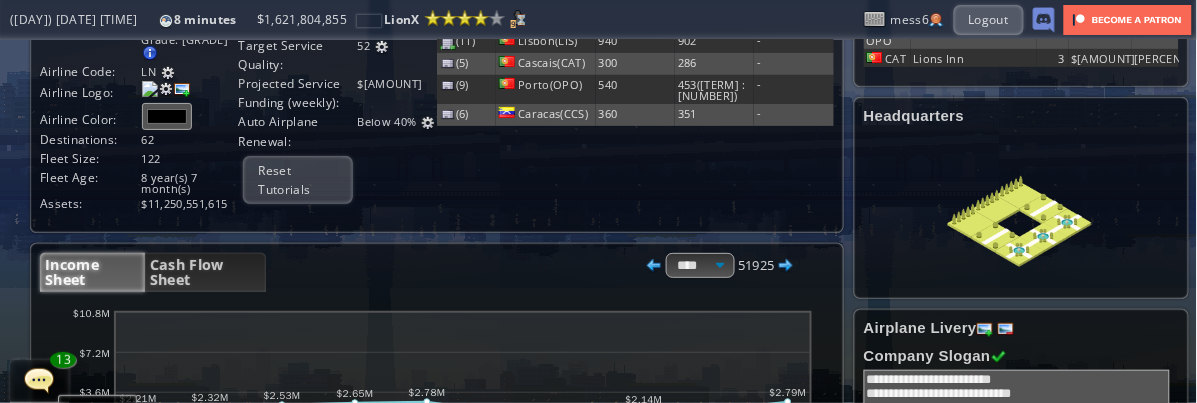 scroll, scrollTop: 0, scrollLeft: 0, axis: both 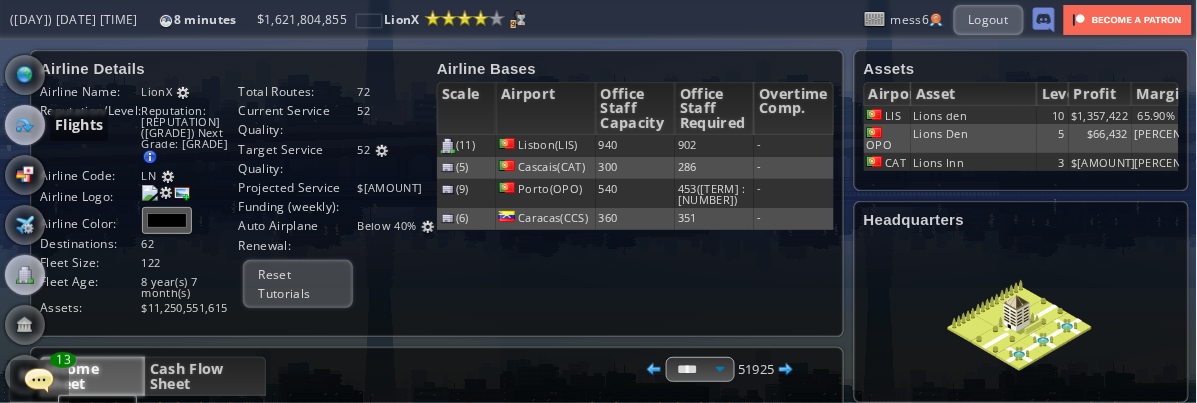click at bounding box center (25, 125) 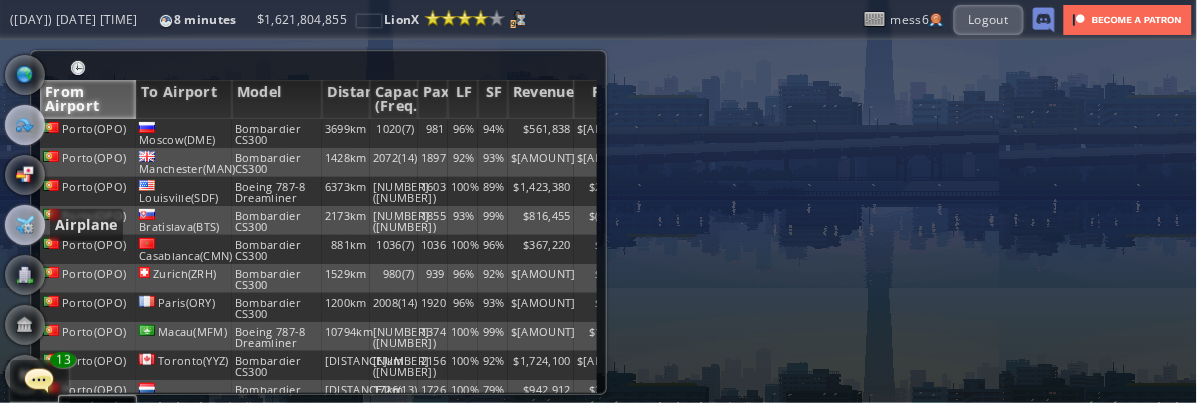 click at bounding box center (25, 225) 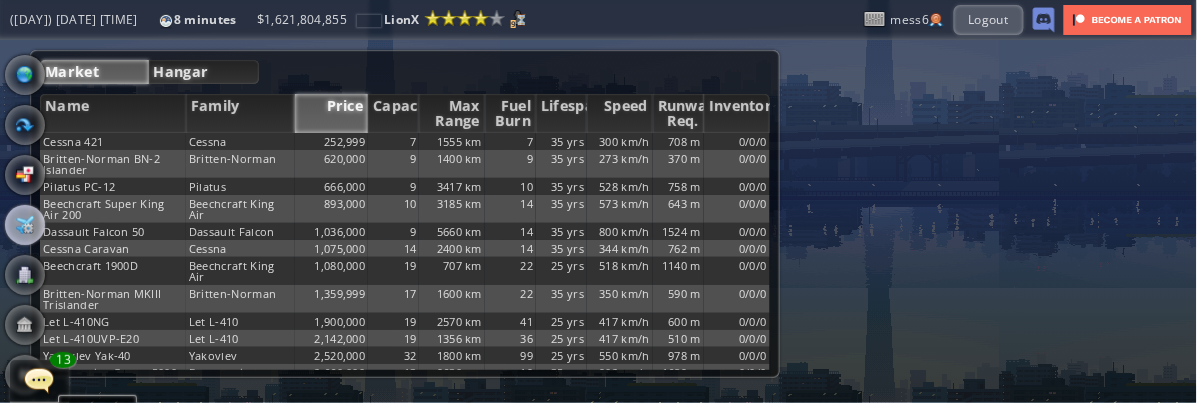 click on "Hangar" at bounding box center (204, 72) 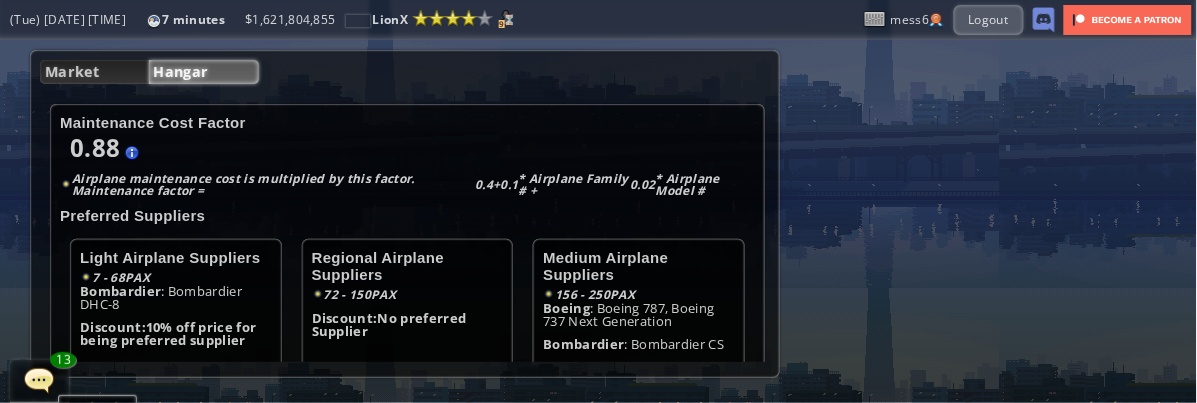 drag, startPoint x: 494, startPoint y: 84, endPoint x: 516, endPoint y: 88, distance: 22.36068 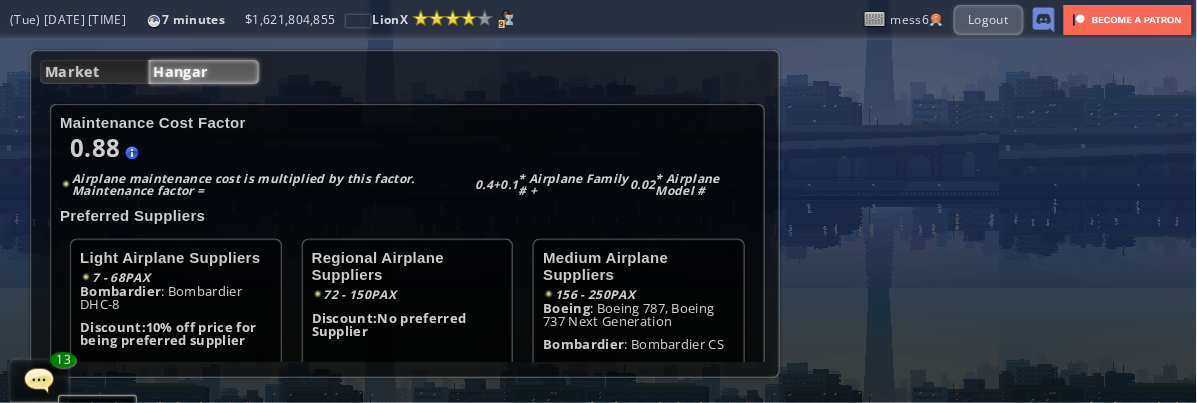 click on "Market
Hangar
Name
Family
Price
Capacity
Max Range
Fuel Burn
Lifespan
Speed
RunwayReq.
Inventory
Cessna 421 Cessna 252,999 7 1555 km 7 35 yrs 300 km/h 708 m 0/0/0 Britten-Norman BN-2 Islander Britten-Norman 620,000 9 1400 km 9 35 yrs 273 km/h 370 m 0/0/0 Pilatus PC-12 Pilatus 666,000 9 3417 km 10 35 yrs 528 km/h 758 m 0/0/0 Beechcraft Super King Air 200 Beechcraft King Air 893,000 10 3185 km 14 35 yrs 573 km/h 643 m 0/0/0 Dassault Falcon 50 Dassault Falcon 1,036,000 9 5660 km 14 35 yrs 800 km/h 1524 m 0/0/0 Cessna Caravan Cessna 1,075,000 14 2400 km 14 35 yrs" at bounding box center [405, 214] 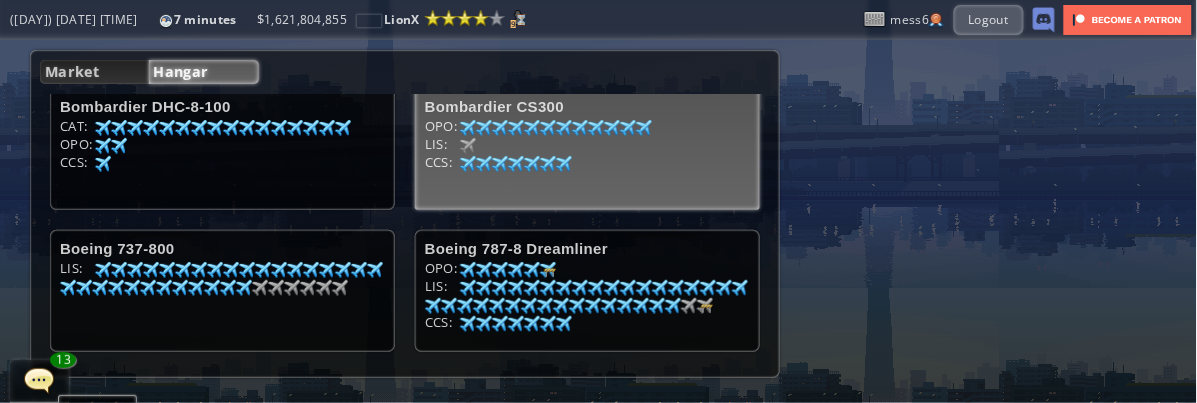 scroll, scrollTop: 531, scrollLeft: 0, axis: vertical 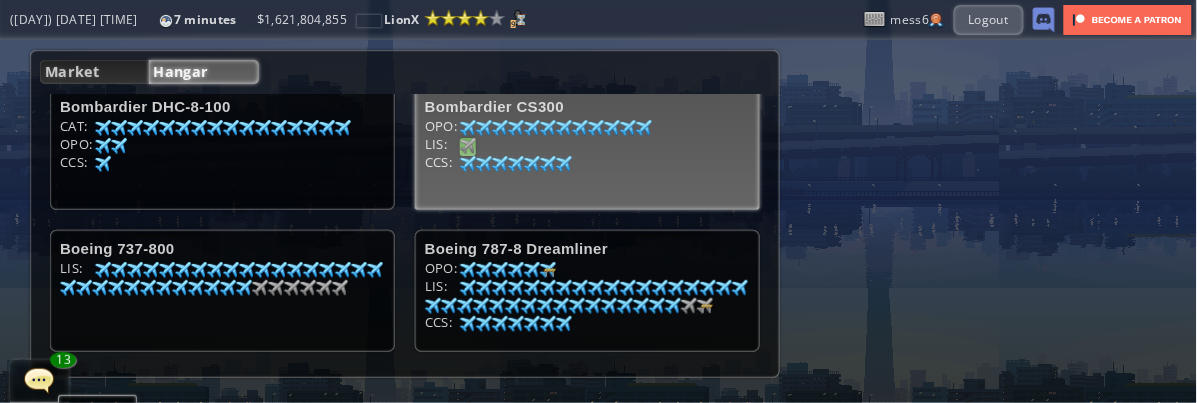 click at bounding box center [103, 128] 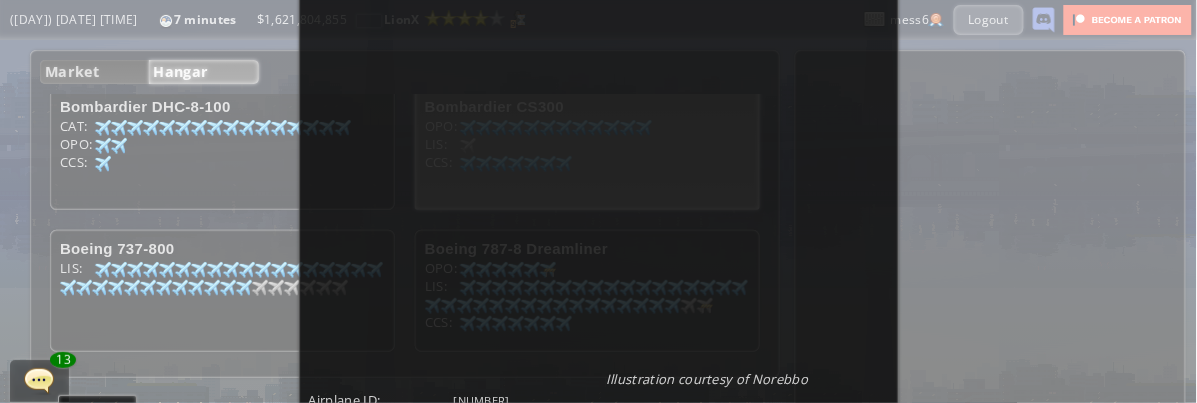 scroll, scrollTop: 333, scrollLeft: 0, axis: vertical 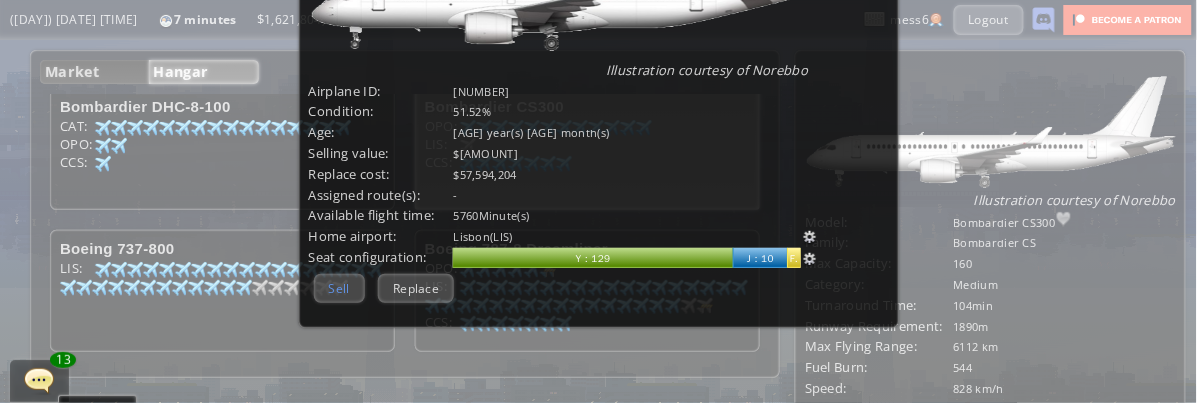 click on "Sell" at bounding box center (339, 288) 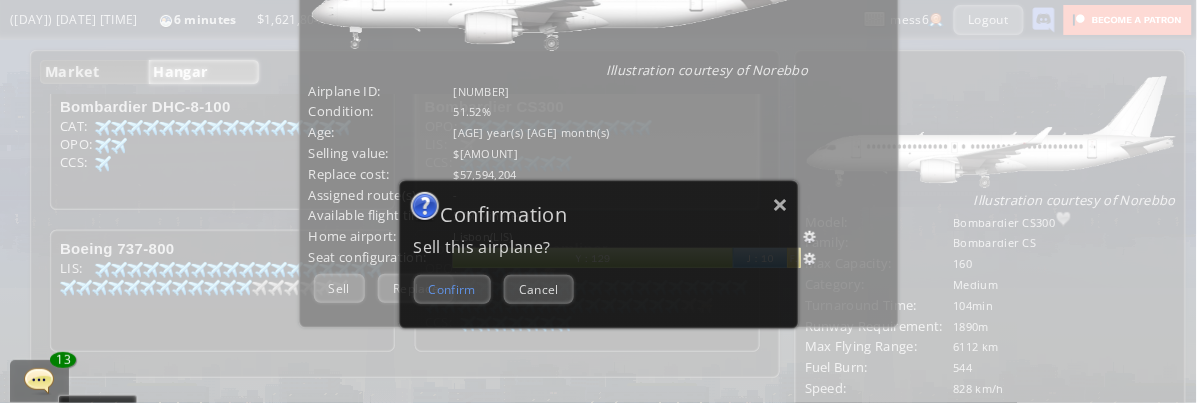 click on "Confirm" at bounding box center [452, 289] 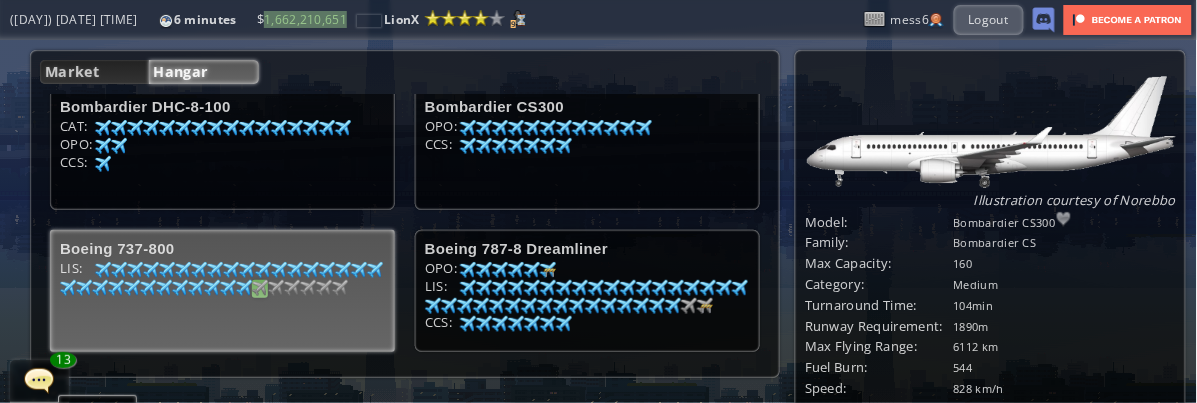 click at bounding box center (103, 128) 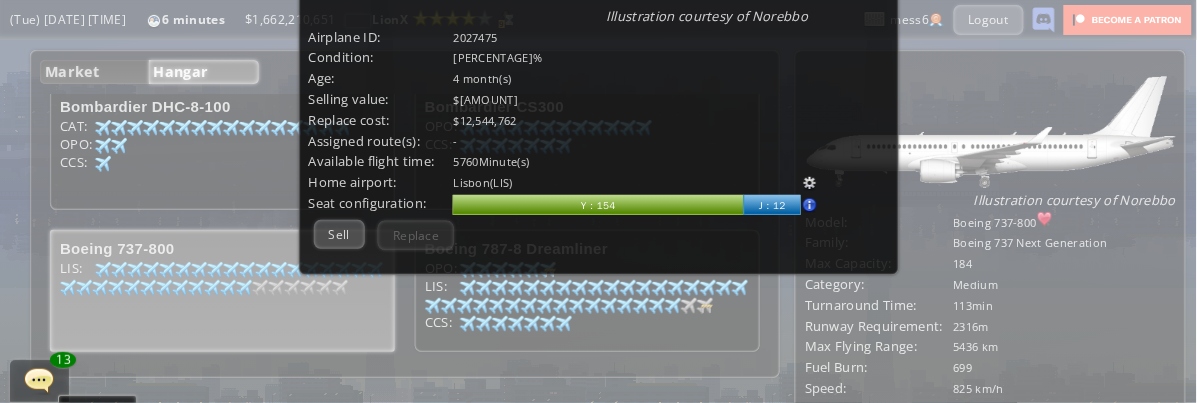 scroll, scrollTop: 435, scrollLeft: 0, axis: vertical 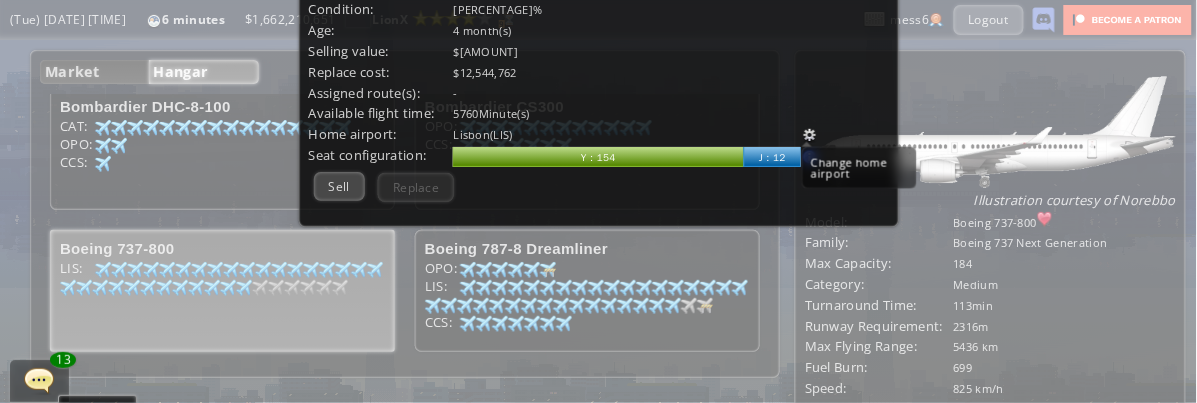 click at bounding box center [810, 135] 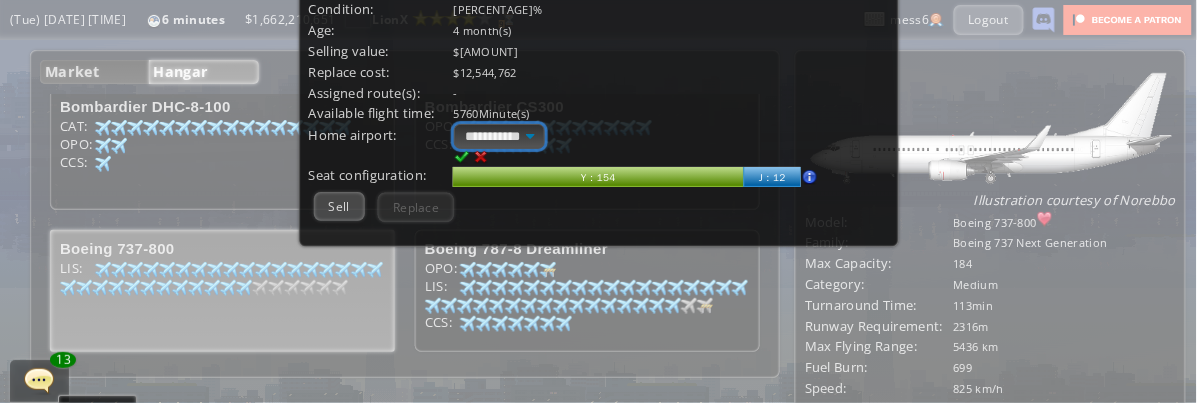 click on "**********" at bounding box center [499, 136] 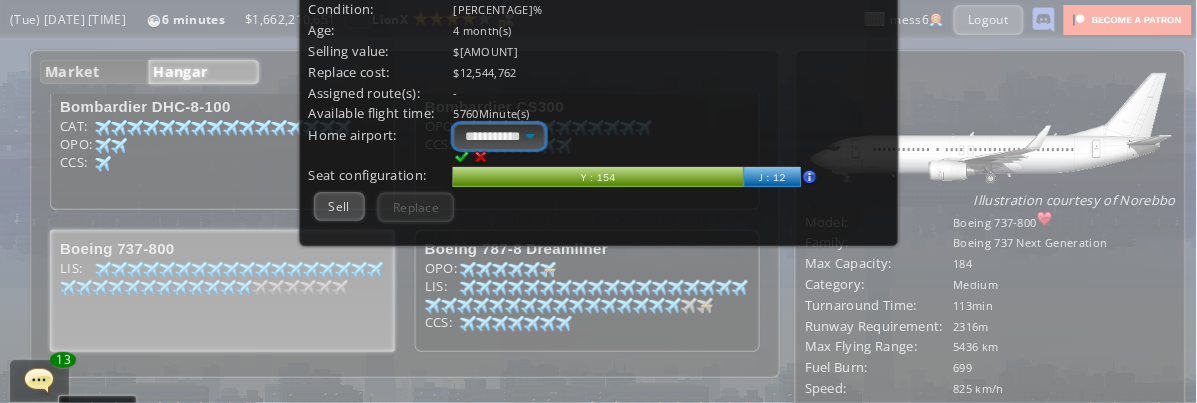 click on "**********" at bounding box center [499, 136] 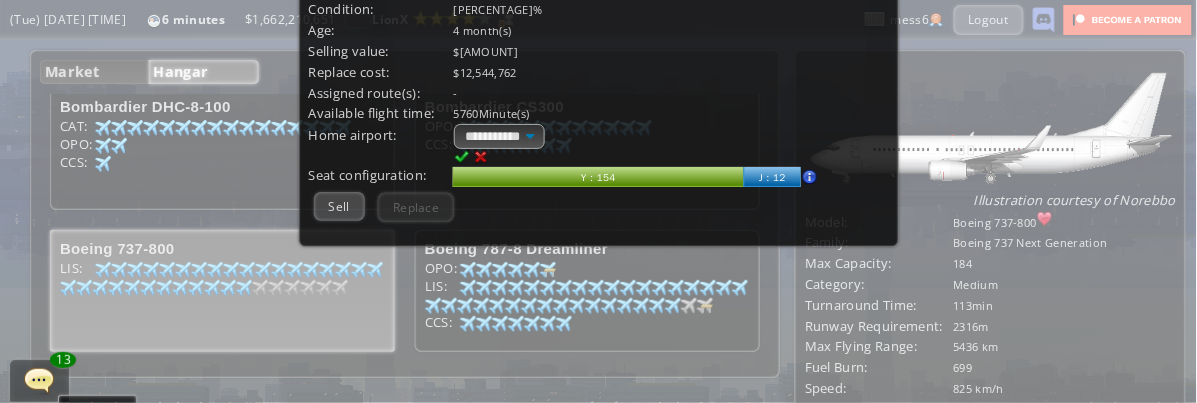 click at bounding box center [462, 157] 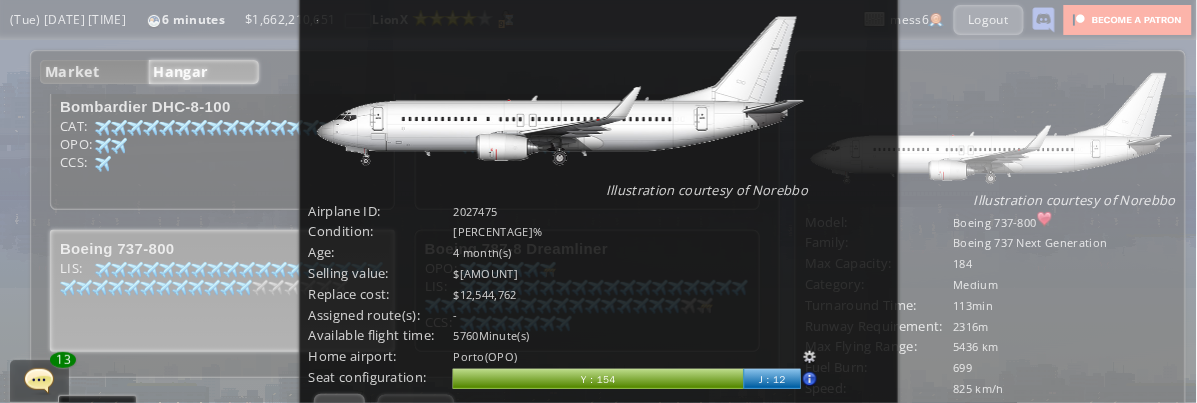 scroll, scrollTop: 102, scrollLeft: 0, axis: vertical 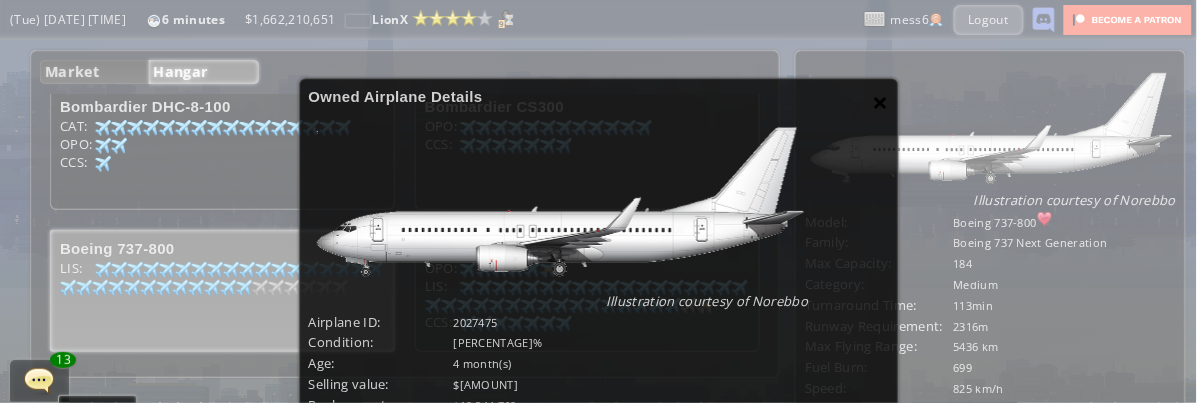 click on "×" at bounding box center (880, 102) 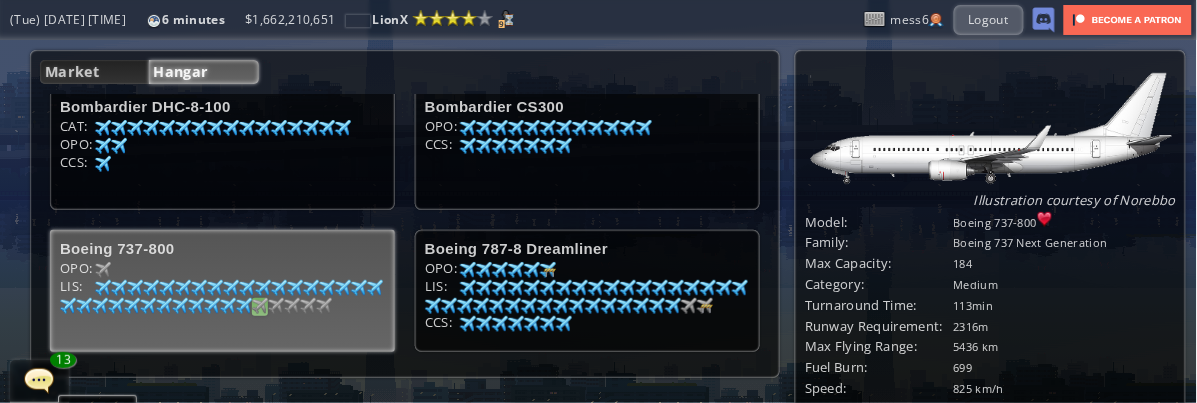 click at bounding box center (103, 128) 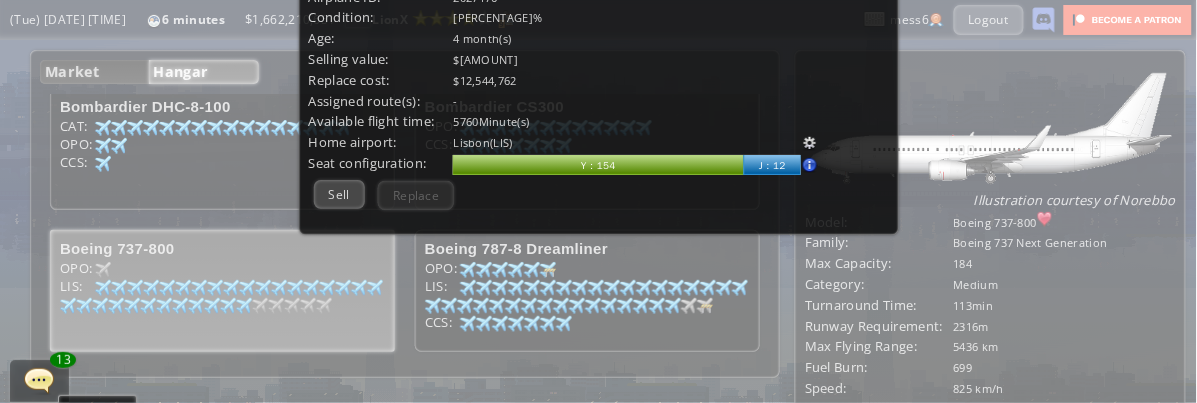 scroll, scrollTop: 435, scrollLeft: 0, axis: vertical 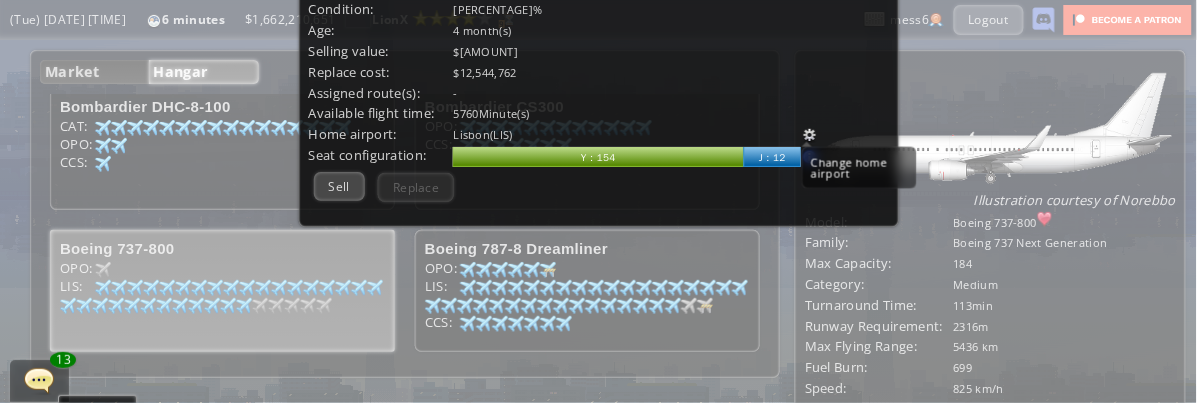 click at bounding box center [810, 135] 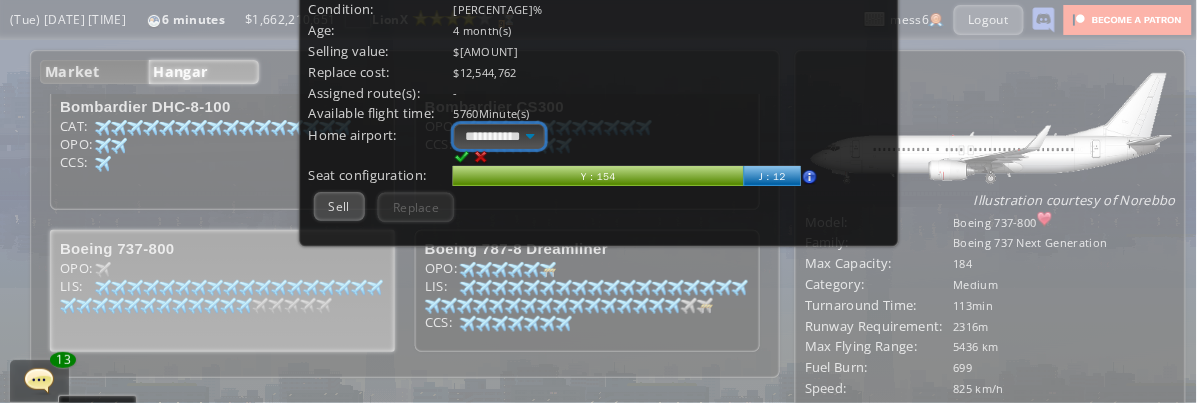 click on "**********" at bounding box center [499, 136] 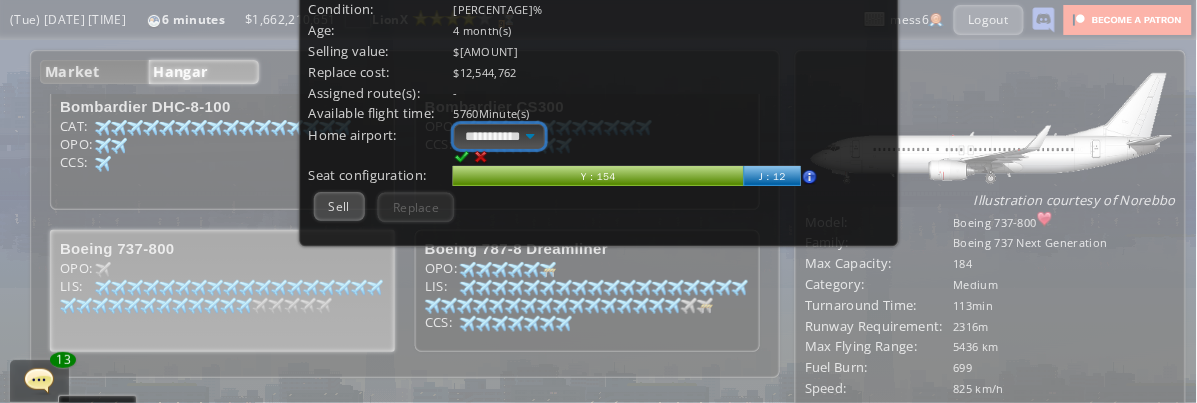 click on "**********" at bounding box center (499, 136) 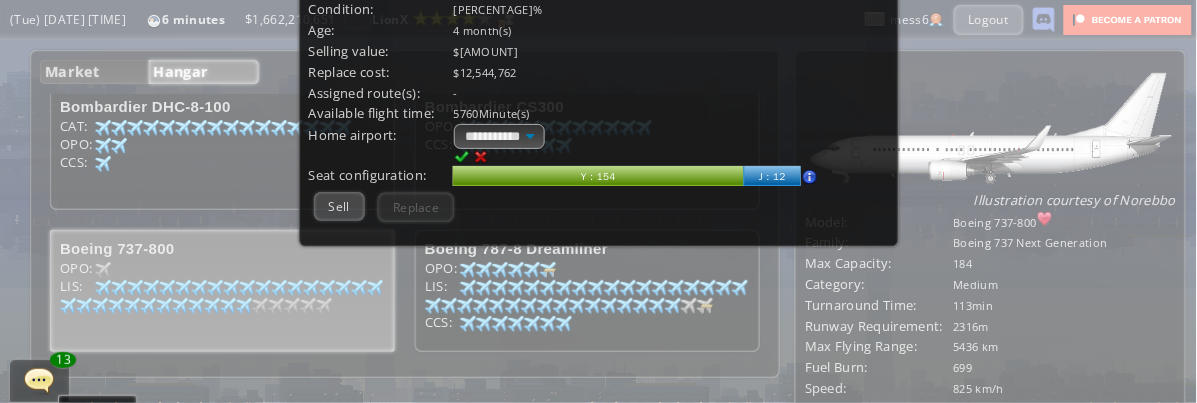 click at bounding box center (462, 157) 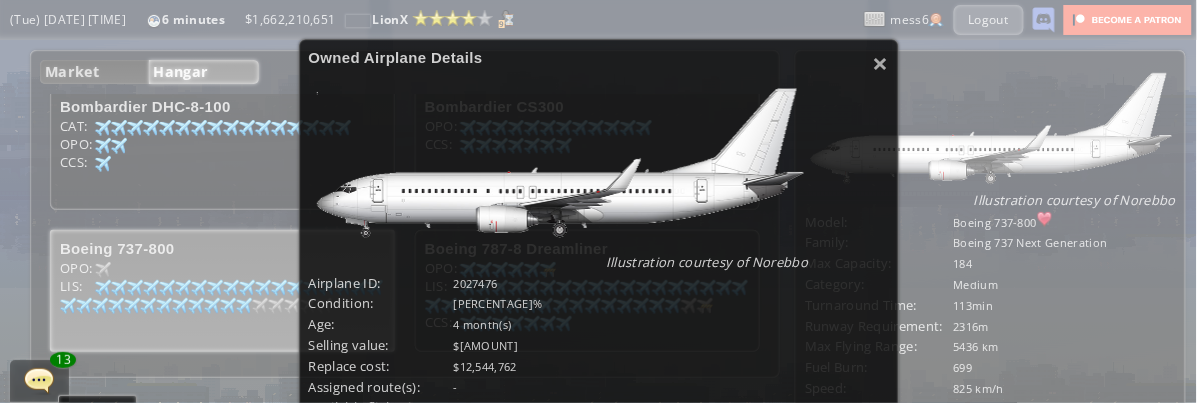 scroll, scrollTop: 102, scrollLeft: 0, axis: vertical 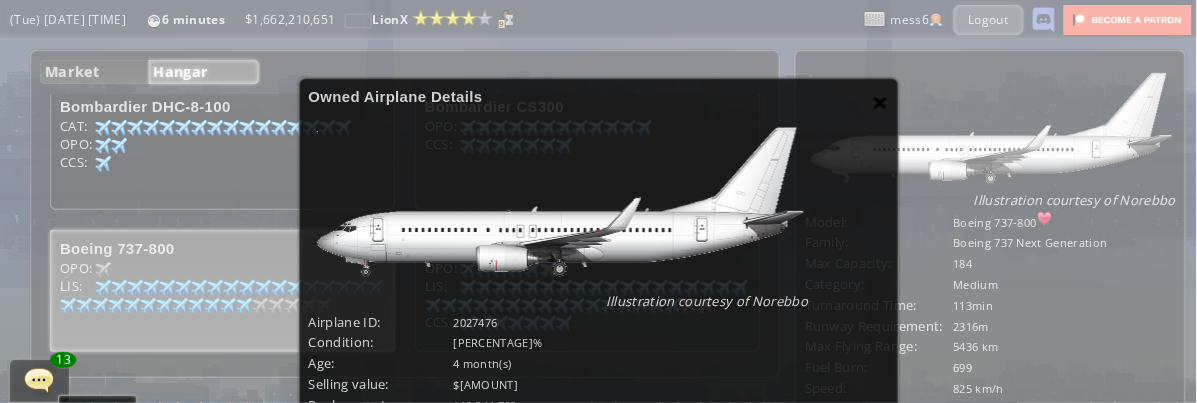 click on "×" at bounding box center (880, 102) 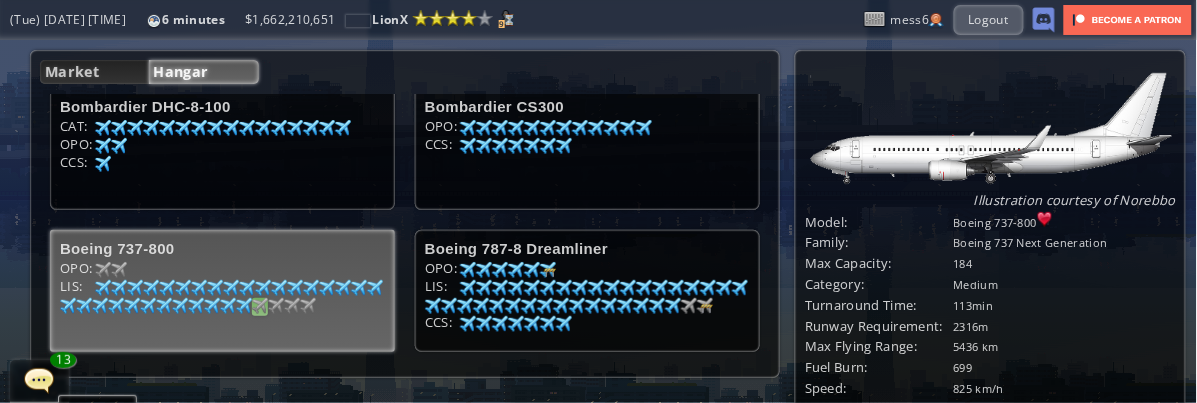 click at bounding box center [103, 128] 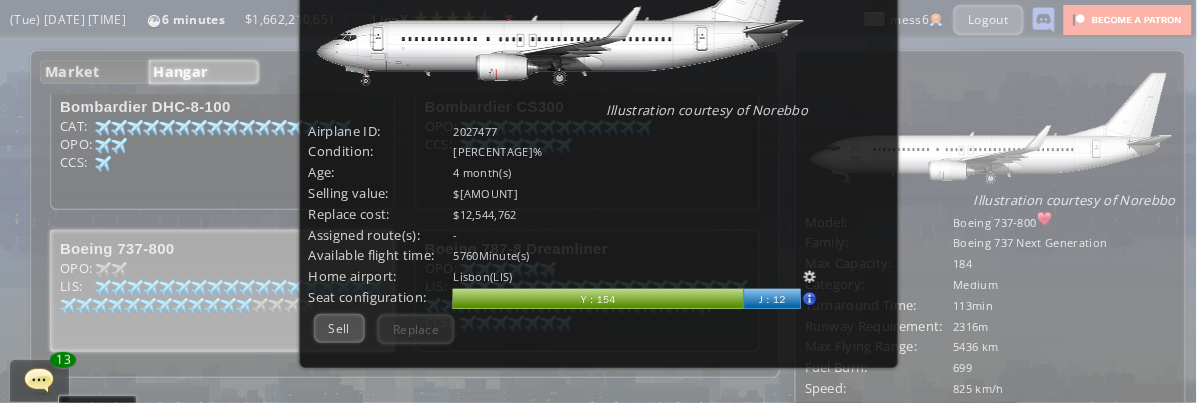 scroll, scrollTop: 324, scrollLeft: 0, axis: vertical 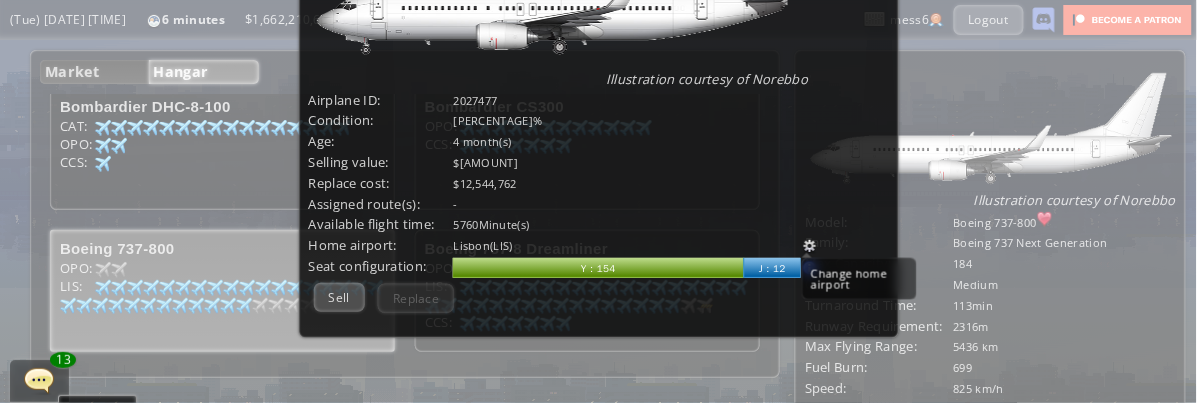click at bounding box center (810, 246) 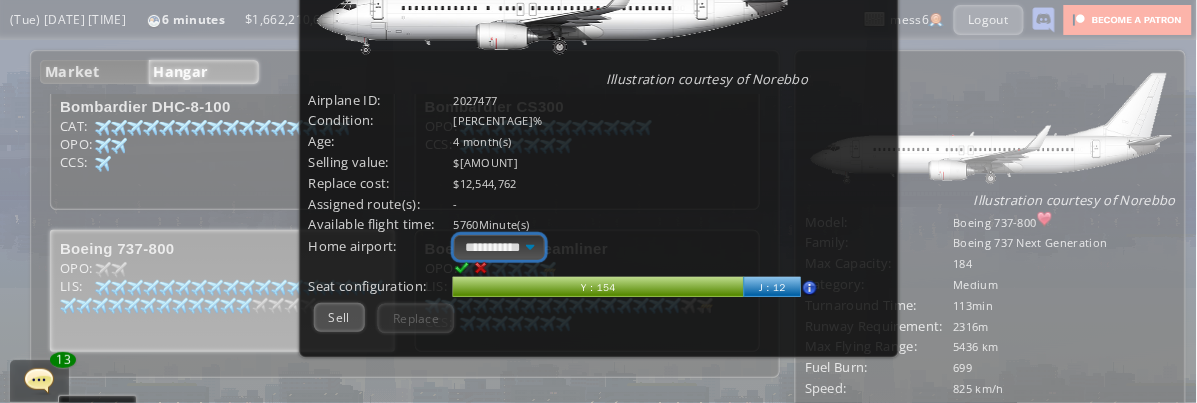 click on "**********" at bounding box center (499, 247) 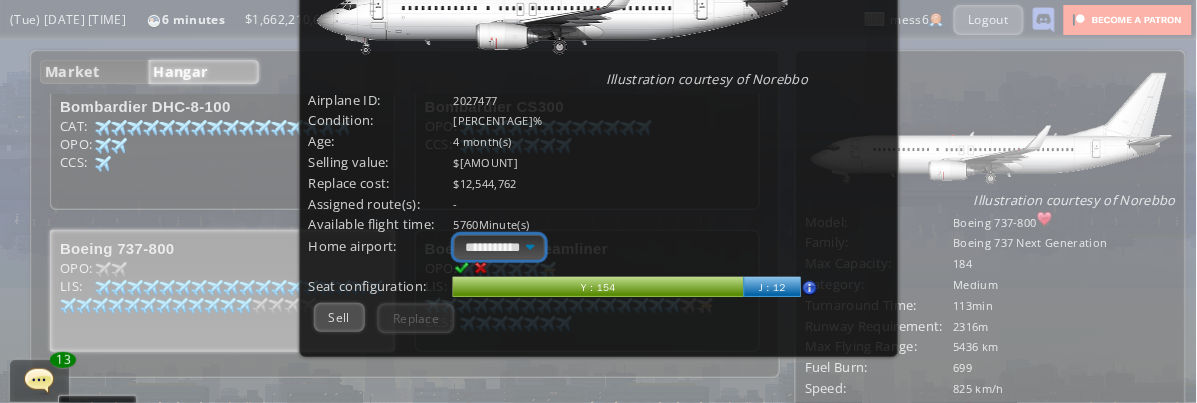click on "**********" at bounding box center [499, 247] 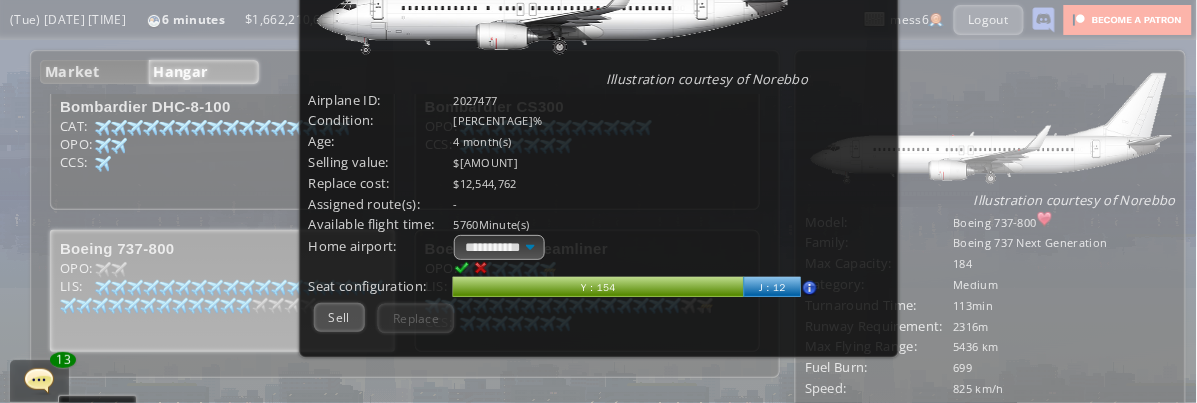 click at bounding box center (462, 268) 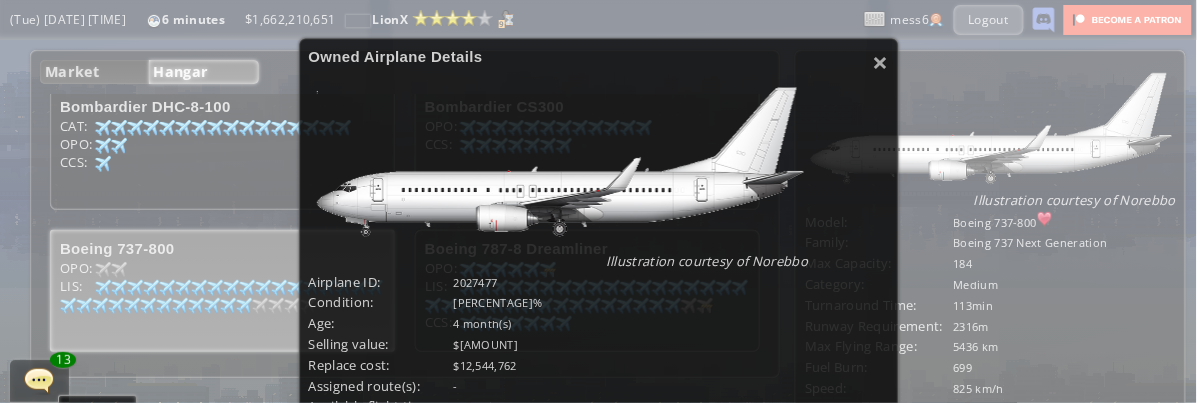 scroll, scrollTop: 102, scrollLeft: 0, axis: vertical 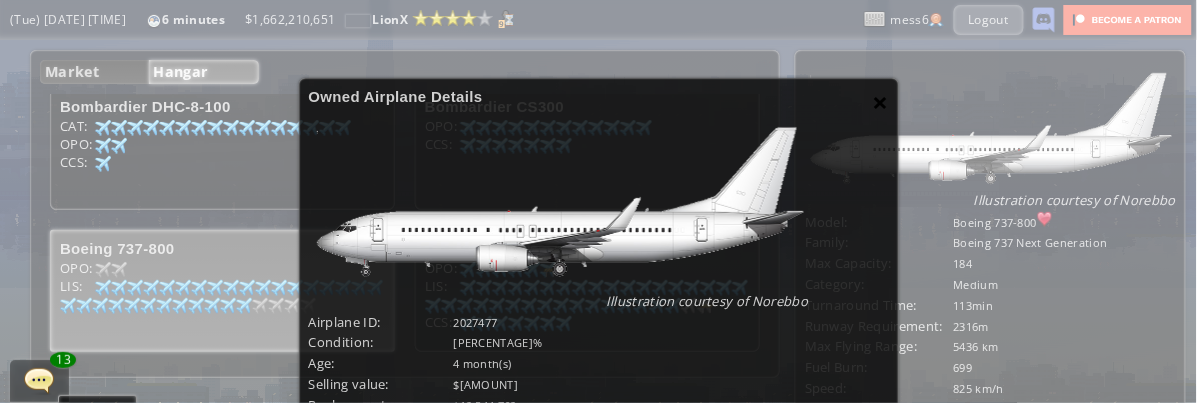click on "×" at bounding box center (880, 102) 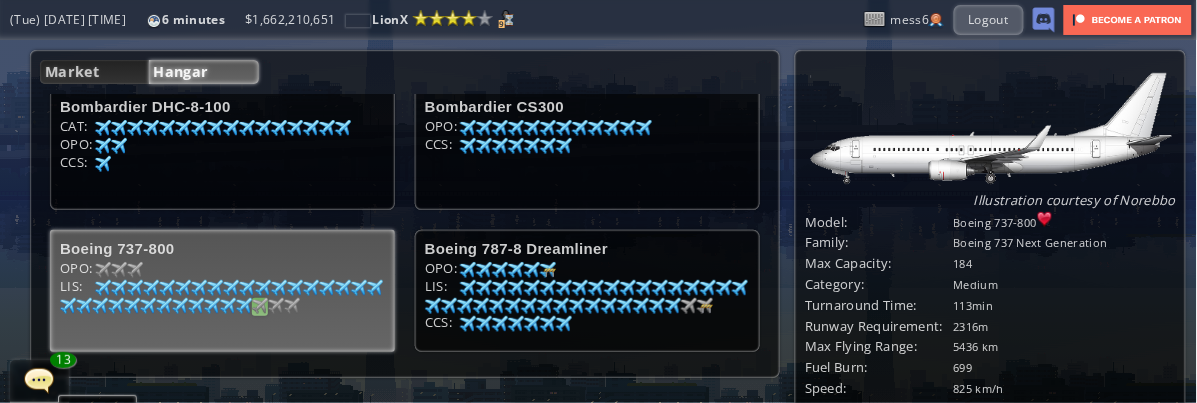 click at bounding box center [103, 128] 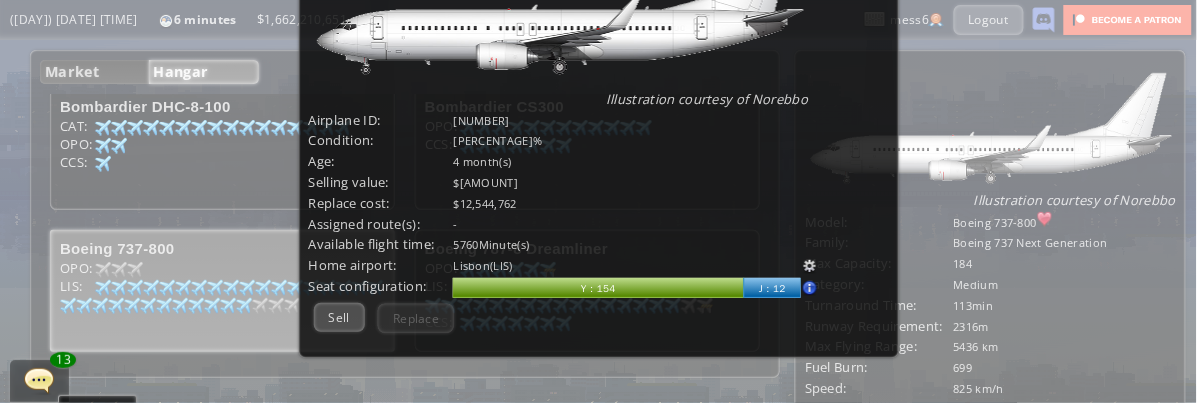 scroll, scrollTop: 324, scrollLeft: 0, axis: vertical 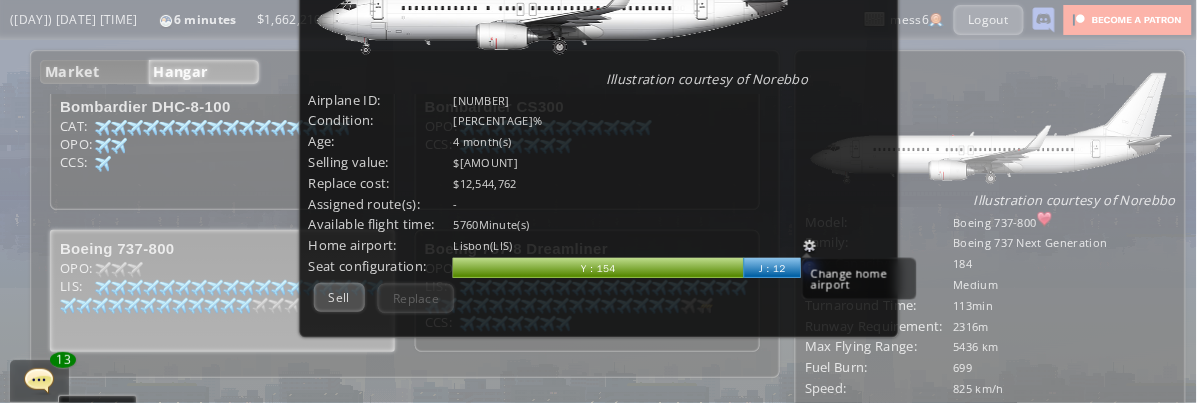 click at bounding box center [810, 246] 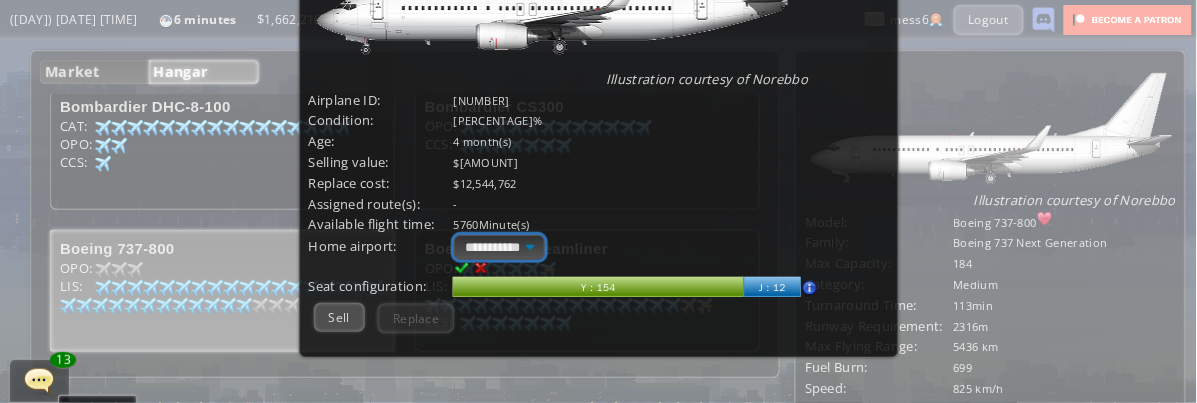 click on "**********" at bounding box center [499, 247] 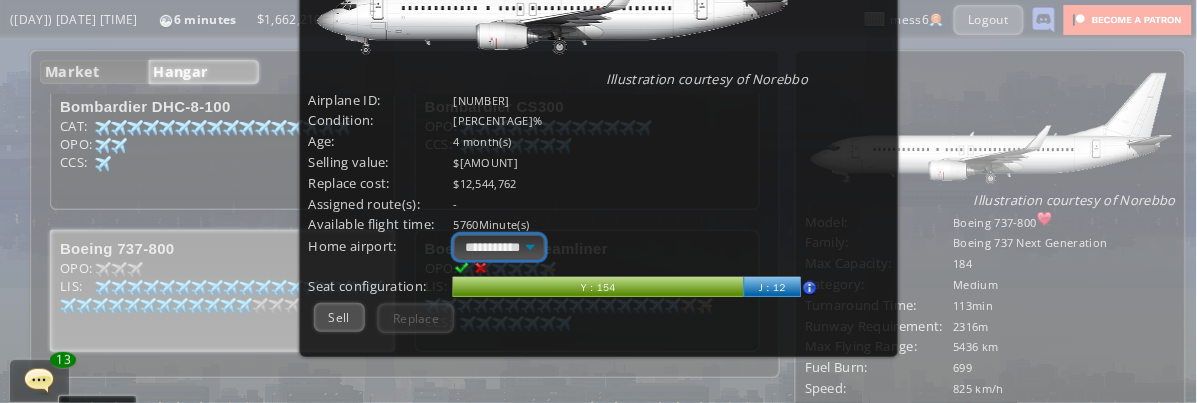click on "**********" at bounding box center [499, 247] 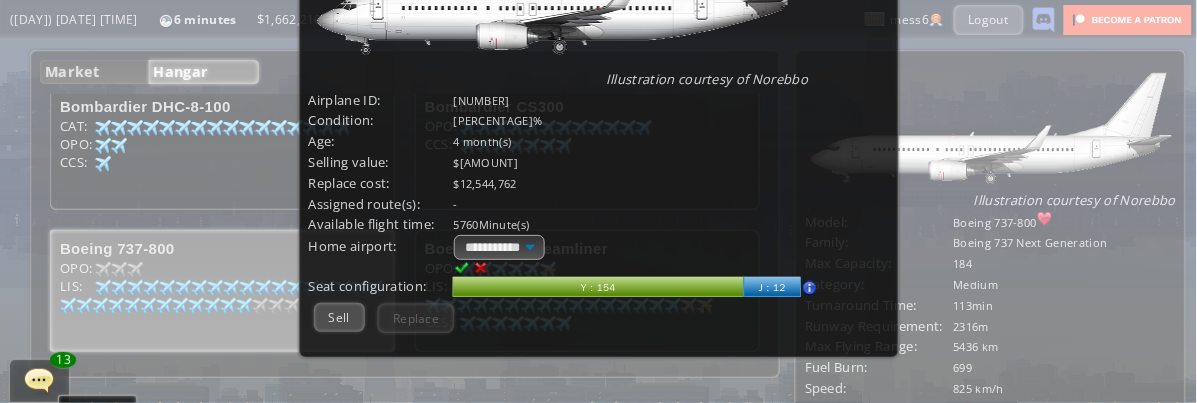 click at bounding box center [462, 268] 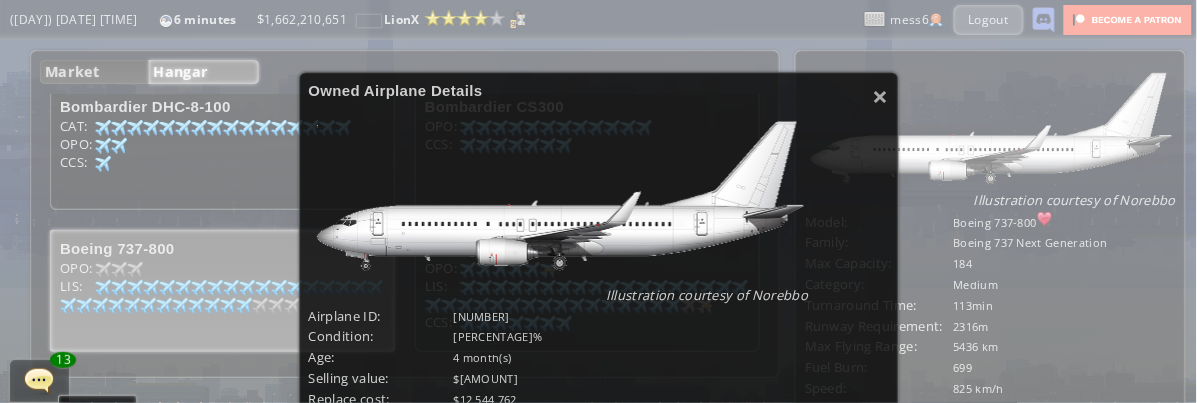 scroll, scrollTop: 102, scrollLeft: 0, axis: vertical 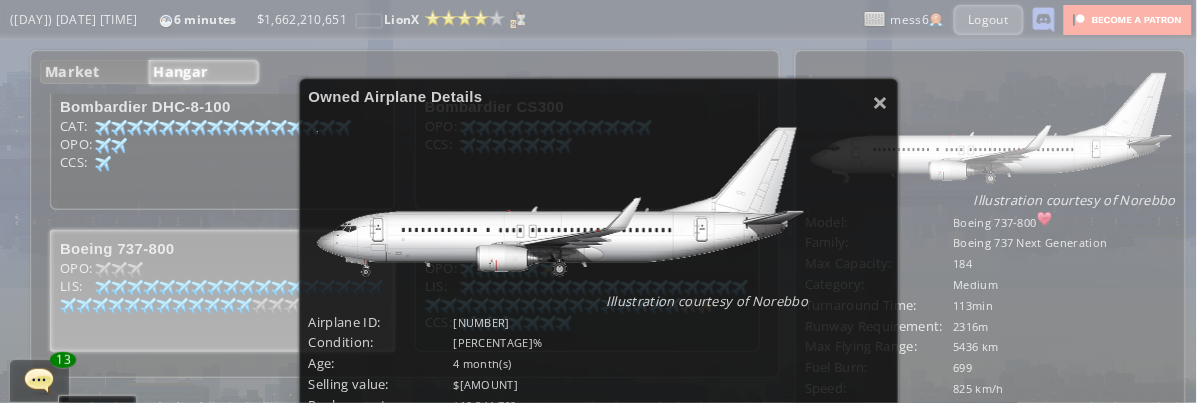 drag, startPoint x: 870, startPoint y: 107, endPoint x: 201, endPoint y: 331, distance: 705.50476 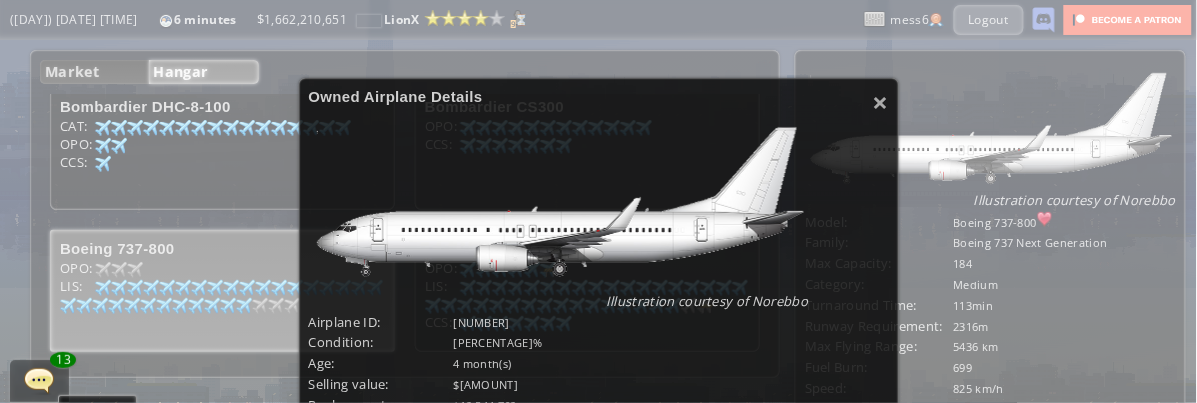 click on "×" at bounding box center (880, 102) 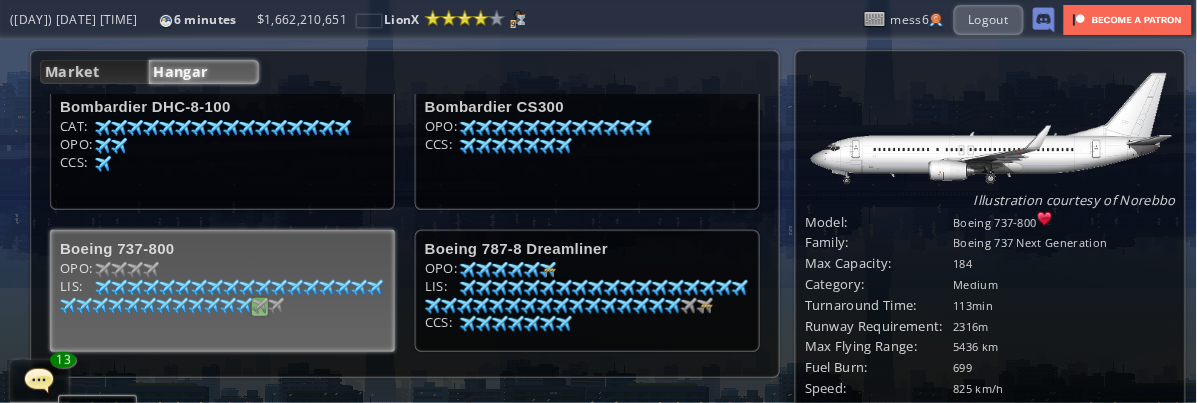 click at bounding box center (103, 128) 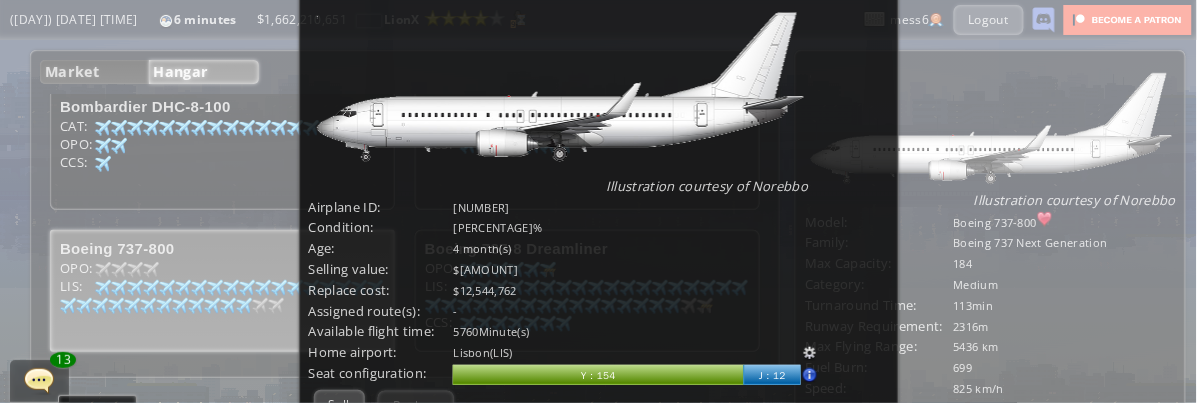 scroll, scrollTop: 324, scrollLeft: 0, axis: vertical 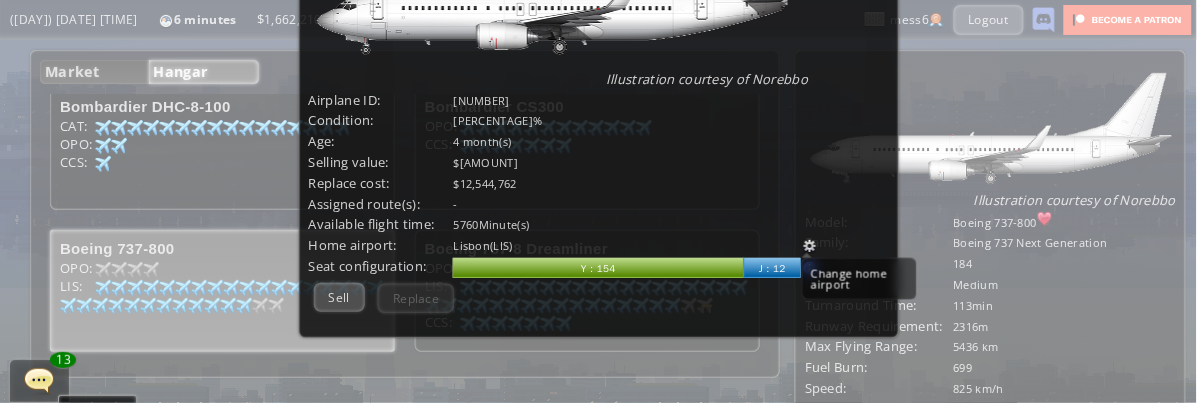 click at bounding box center (810, 246) 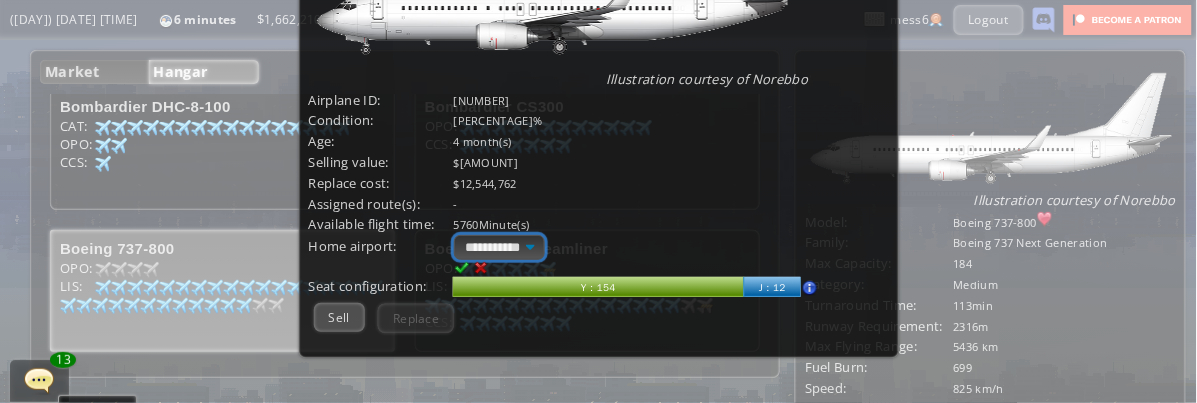 click on "**********" at bounding box center [499, 247] 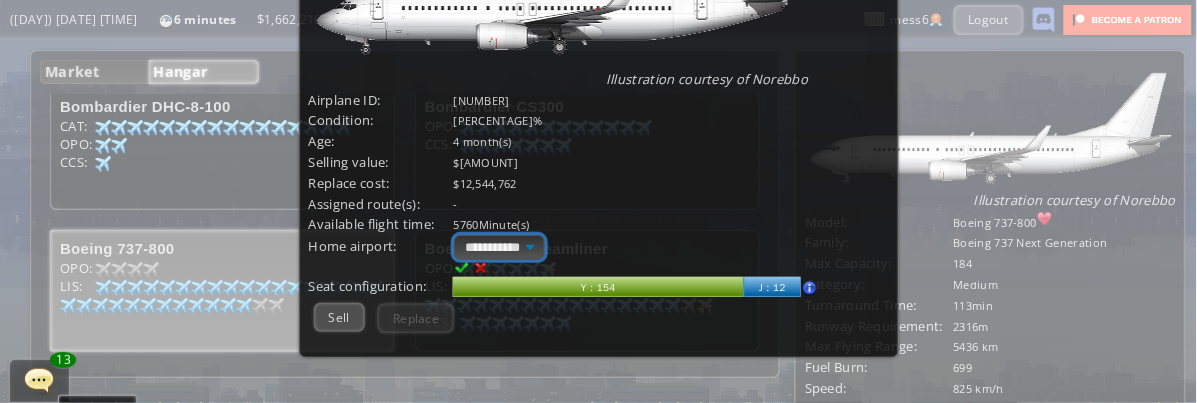 click on "**********" at bounding box center [499, 247] 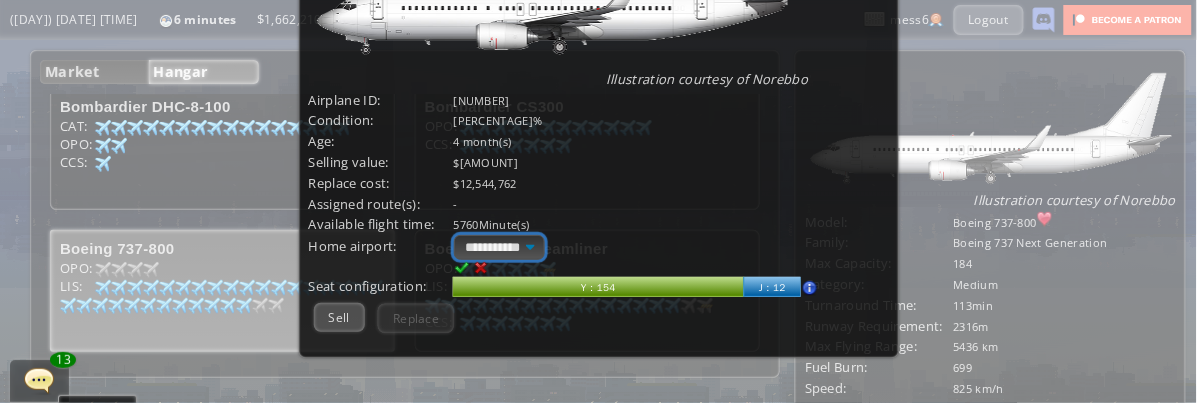 click on "**********" at bounding box center [499, 247] 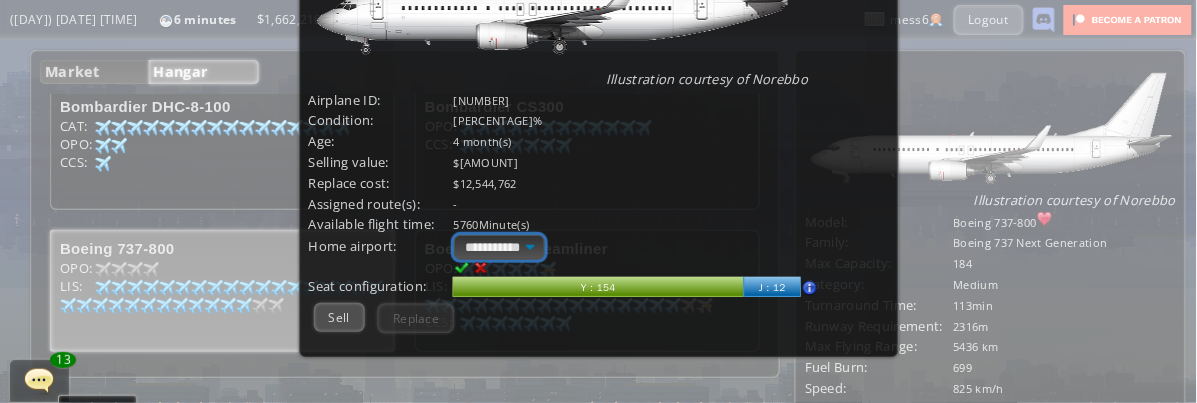click on "**********" at bounding box center (499, 247) 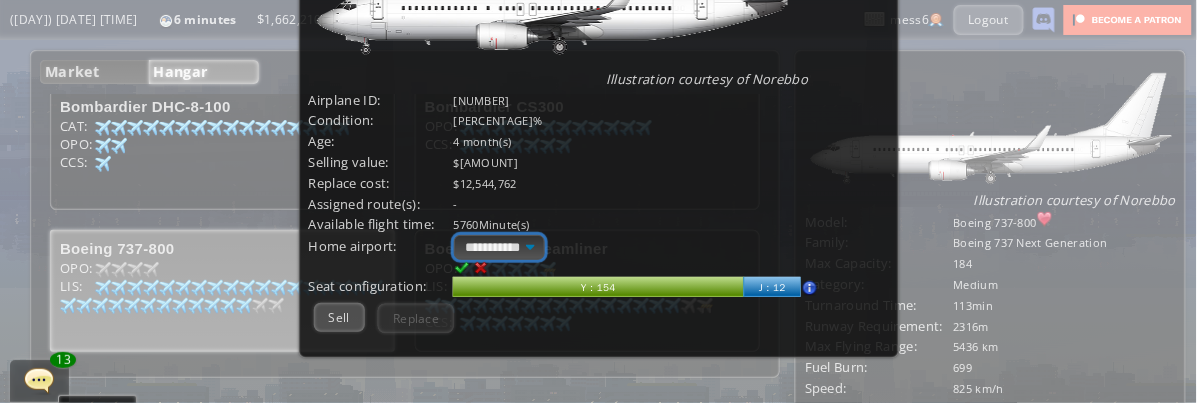 click on "**********" at bounding box center (499, 247) 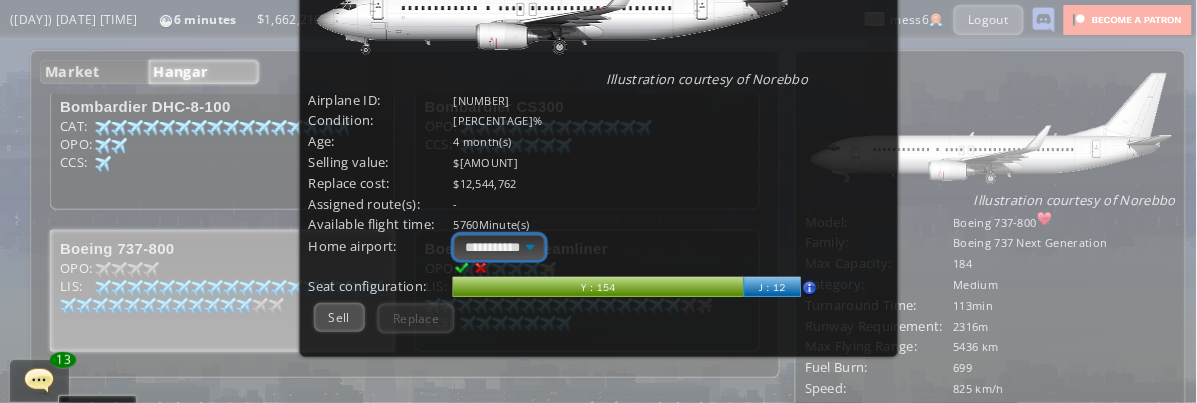 click on "**********" at bounding box center [499, 247] 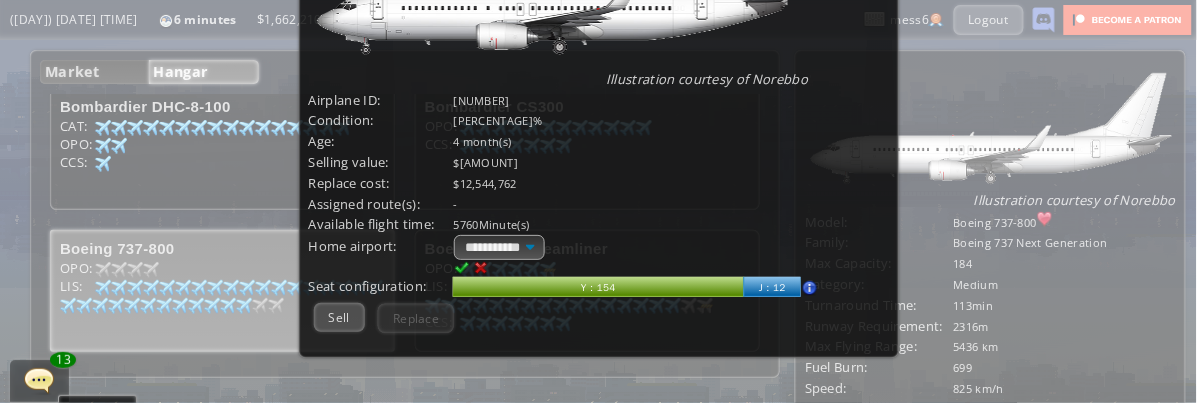 click at bounding box center (462, 268) 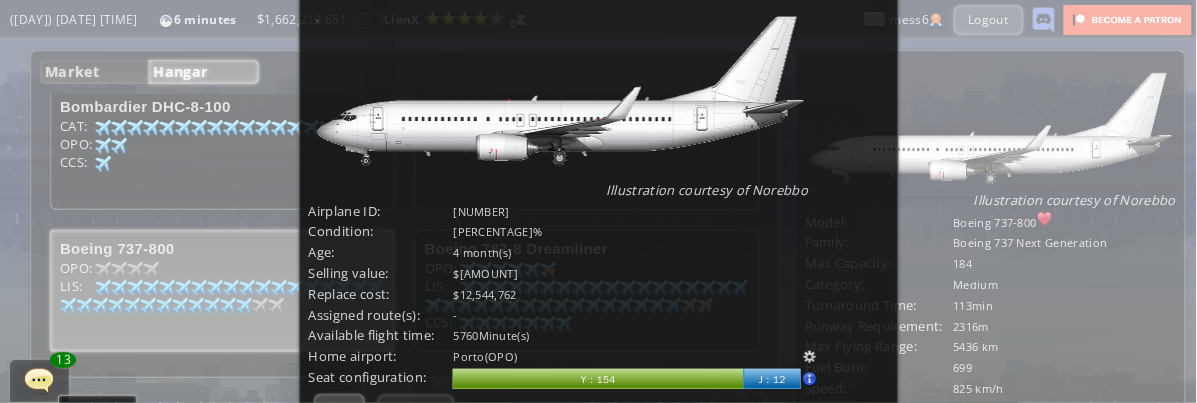 scroll, scrollTop: 102, scrollLeft: 0, axis: vertical 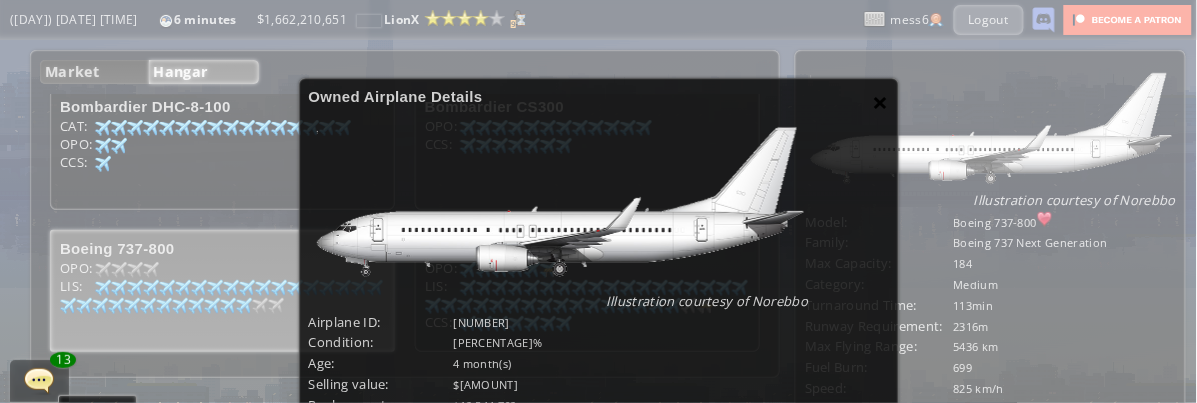 click on "×" at bounding box center [880, 102] 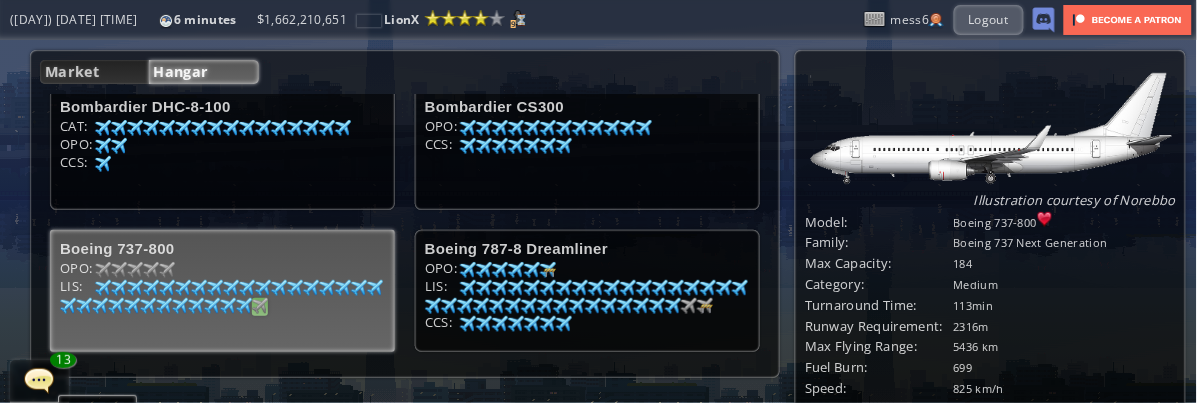 click at bounding box center (103, 128) 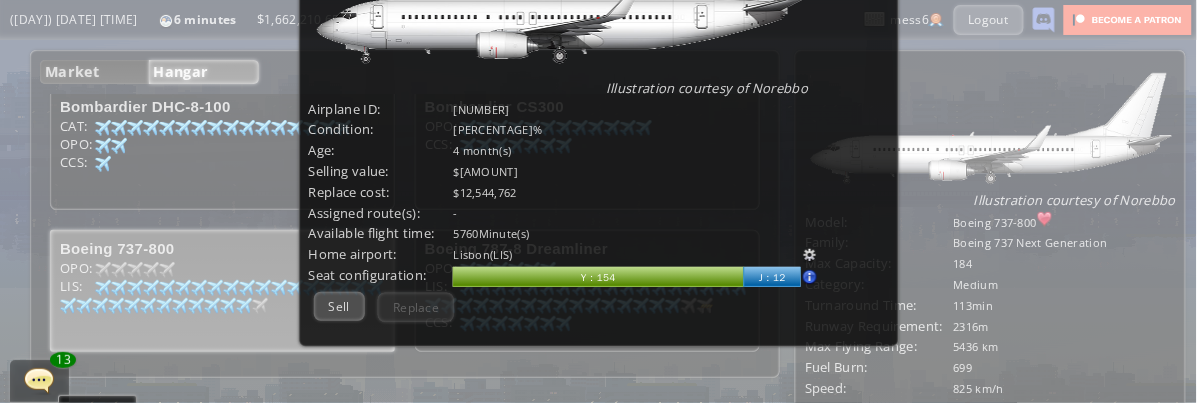 scroll, scrollTop: 324, scrollLeft: 0, axis: vertical 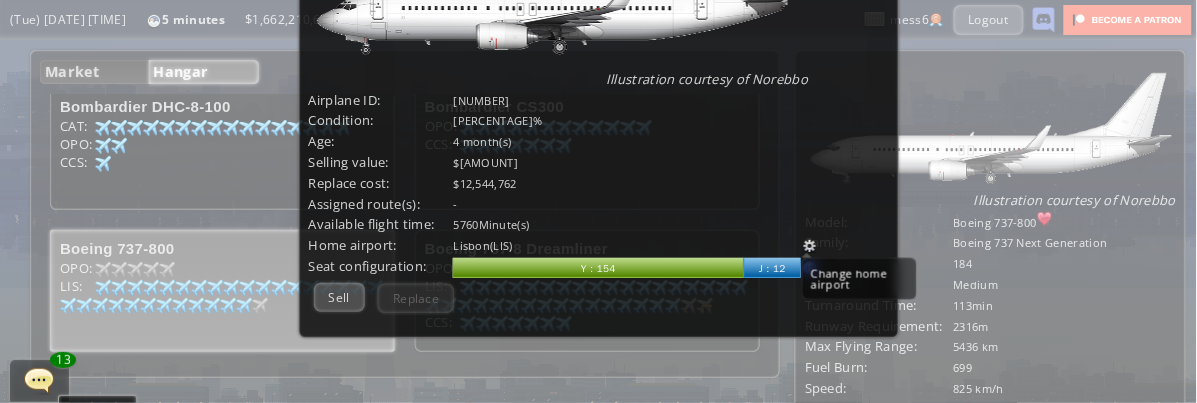 click at bounding box center (810, 246) 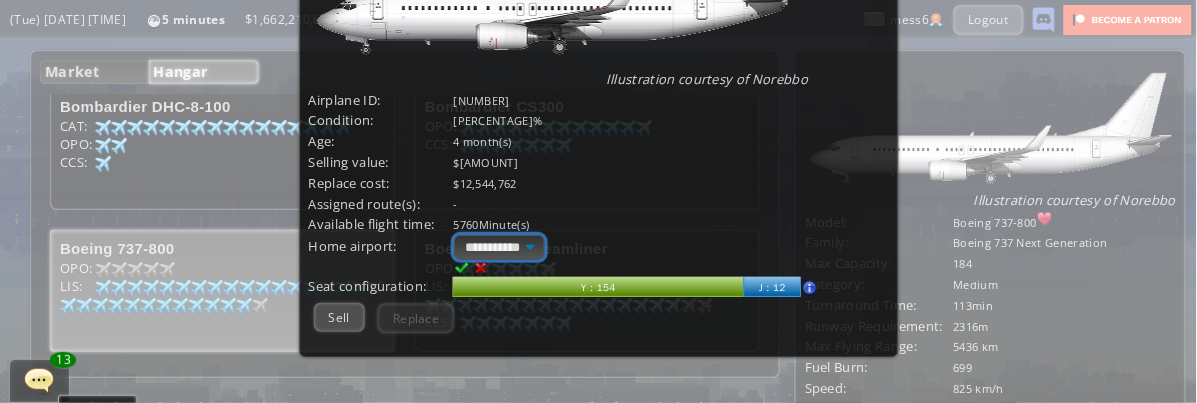 click on "**********" at bounding box center [499, 247] 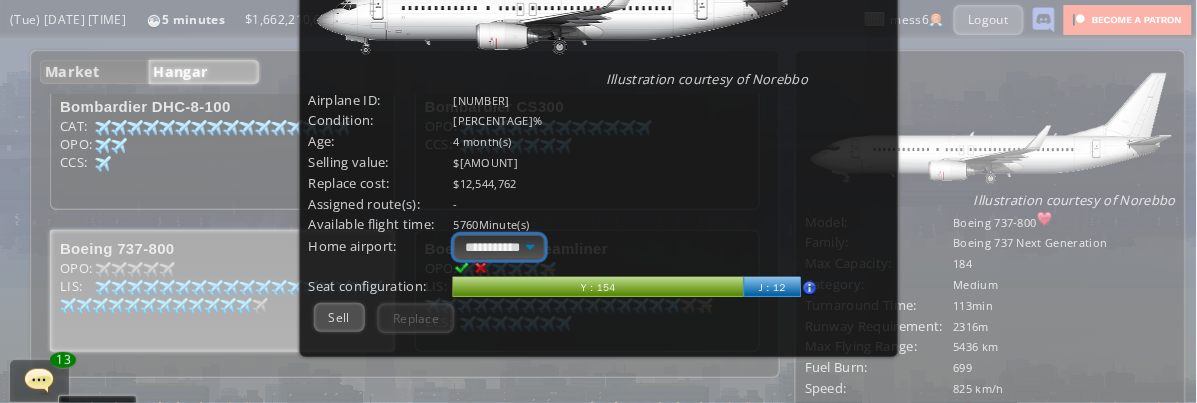 click on "**********" at bounding box center [499, 247] 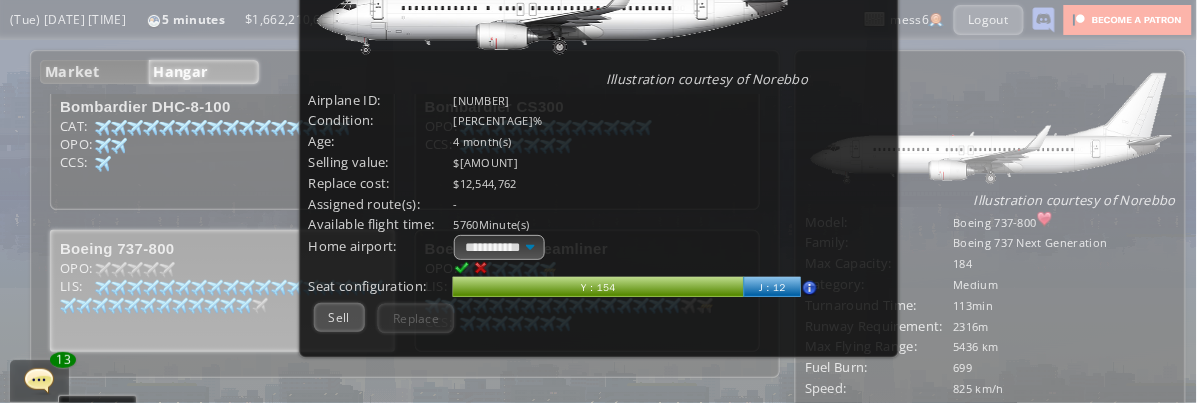 click at bounding box center [462, 268] 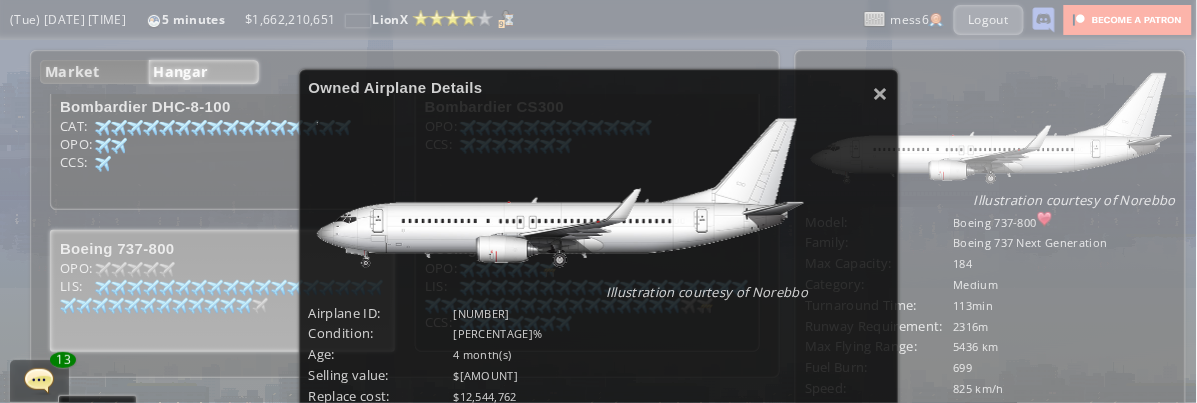 scroll, scrollTop: 102, scrollLeft: 0, axis: vertical 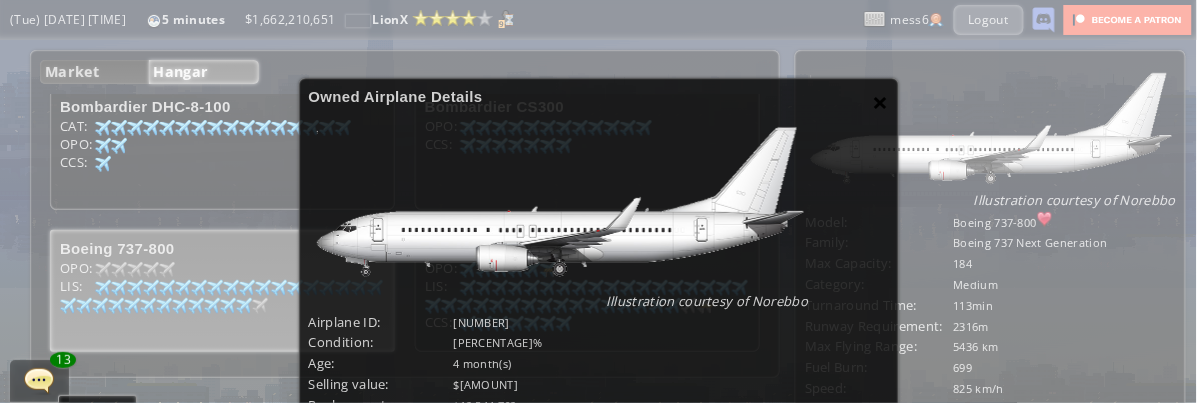 click on "×" at bounding box center (880, 102) 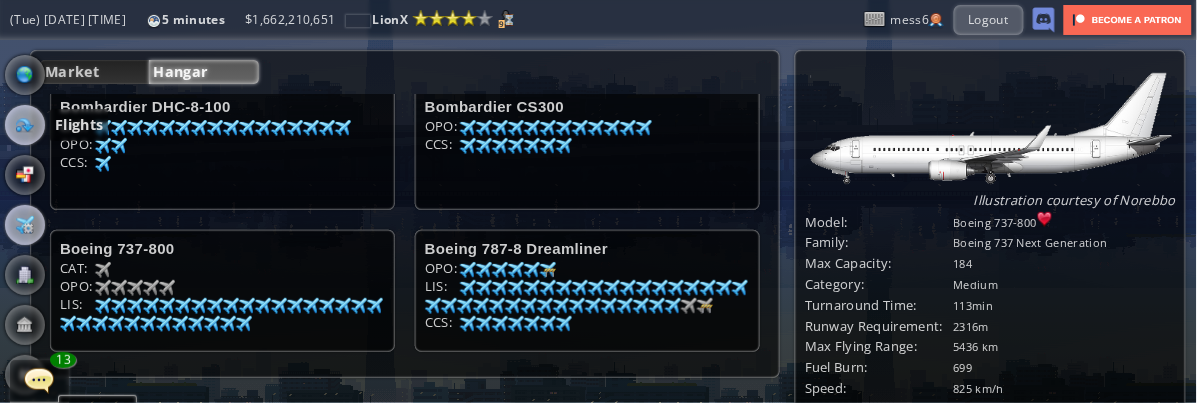 click at bounding box center [25, 125] 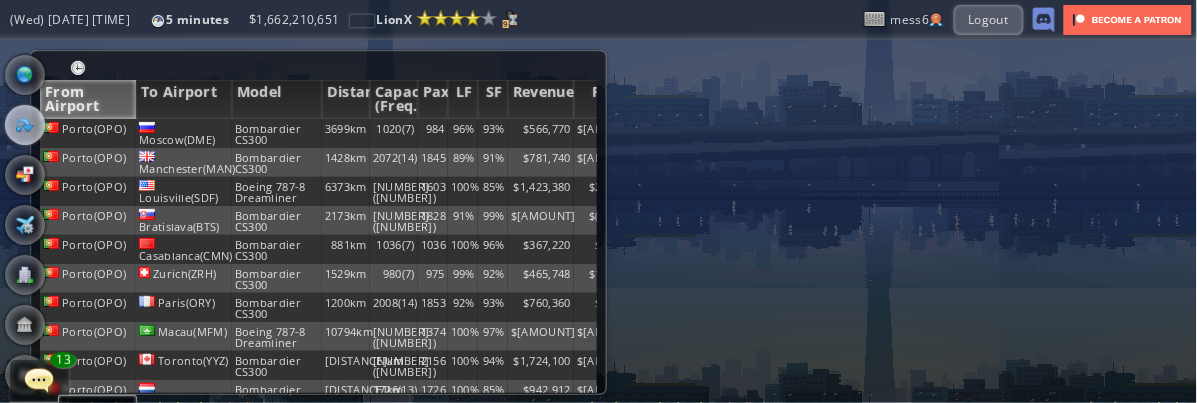 click on "From Airport" at bounding box center [88, 99] 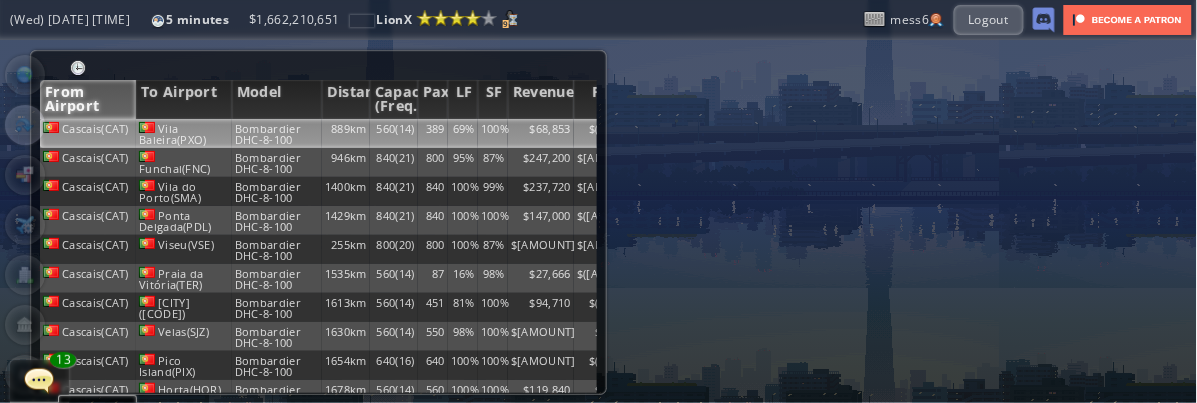 click on "Vila Baleira(PXO)" at bounding box center [184, 133] 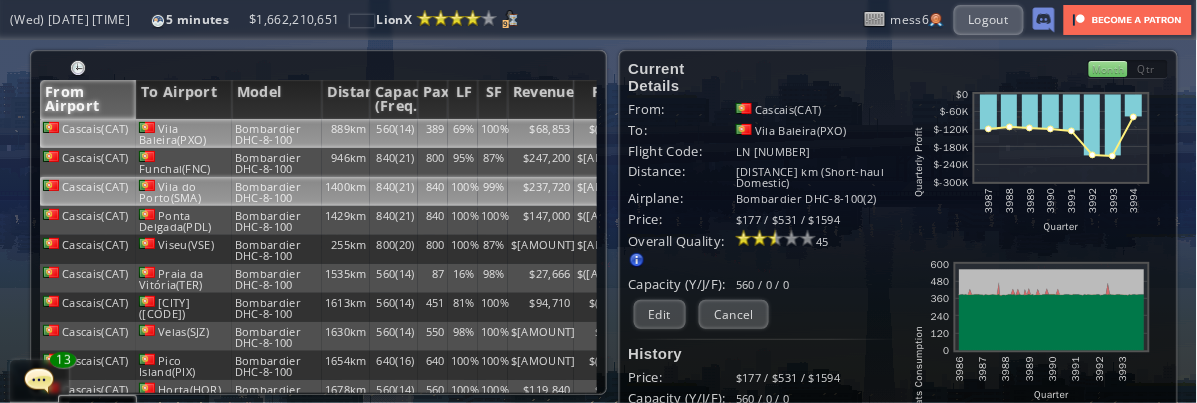click on "Vila do Porto(SMA)" at bounding box center (184, 133) 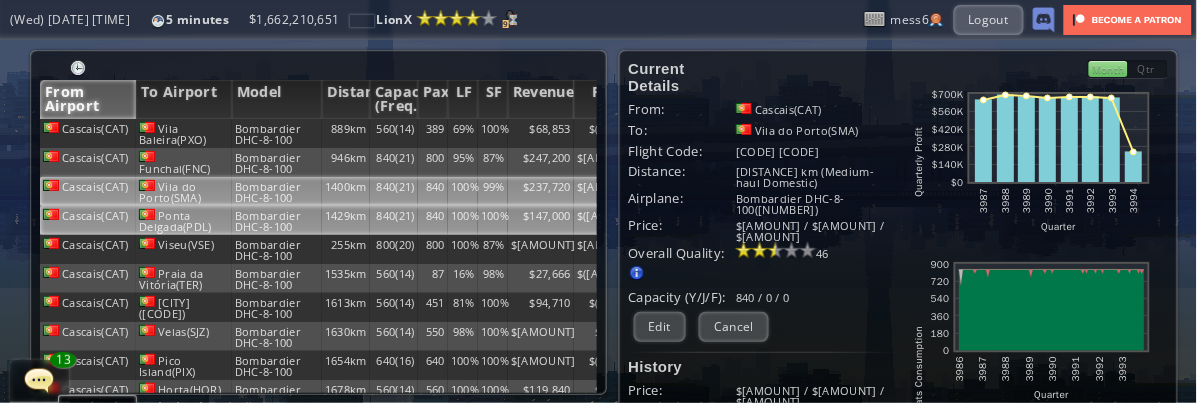 click on "Ponta Delgada(PDL)" at bounding box center [184, 133] 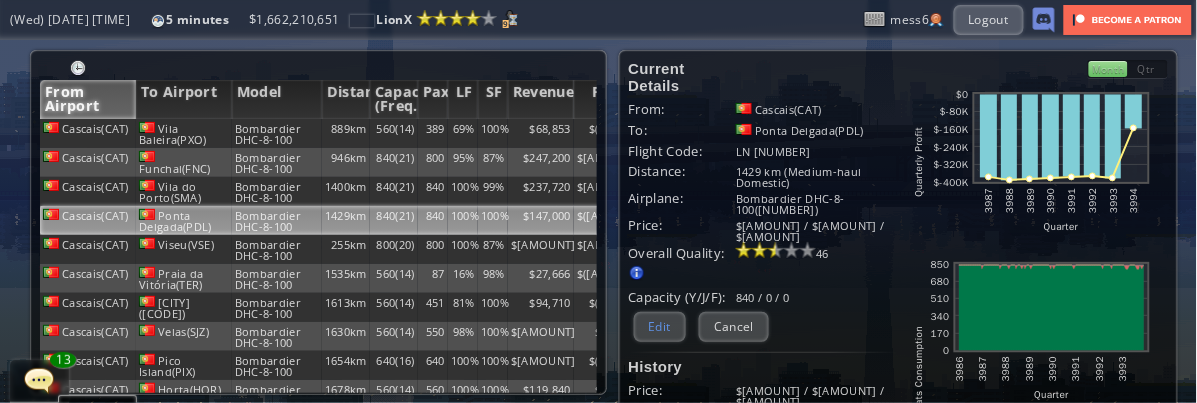 click on "Edit" at bounding box center [660, 326] 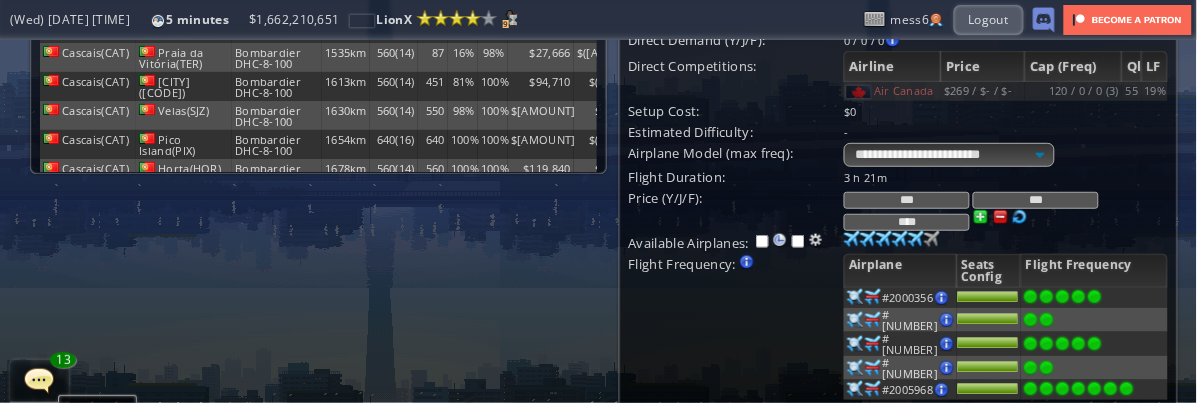 scroll, scrollTop: 222, scrollLeft: 0, axis: vertical 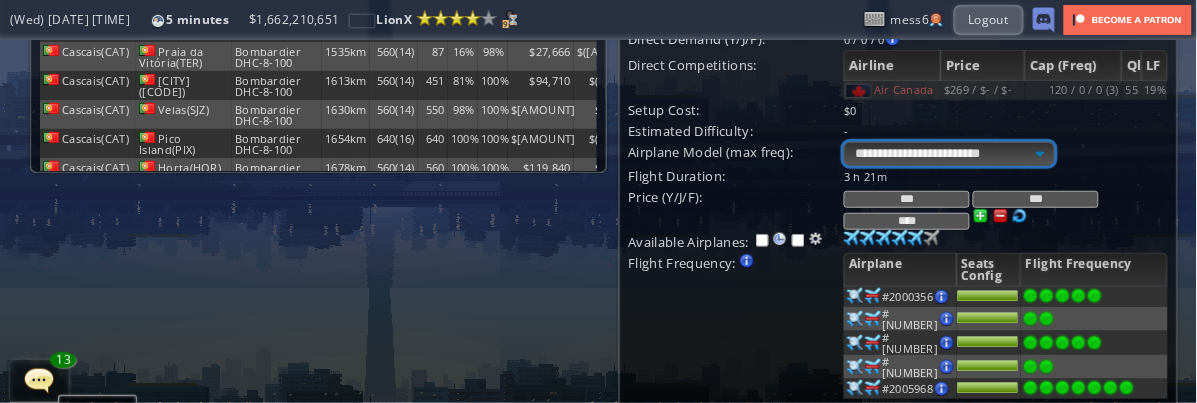 click on "**********" at bounding box center [949, 154] 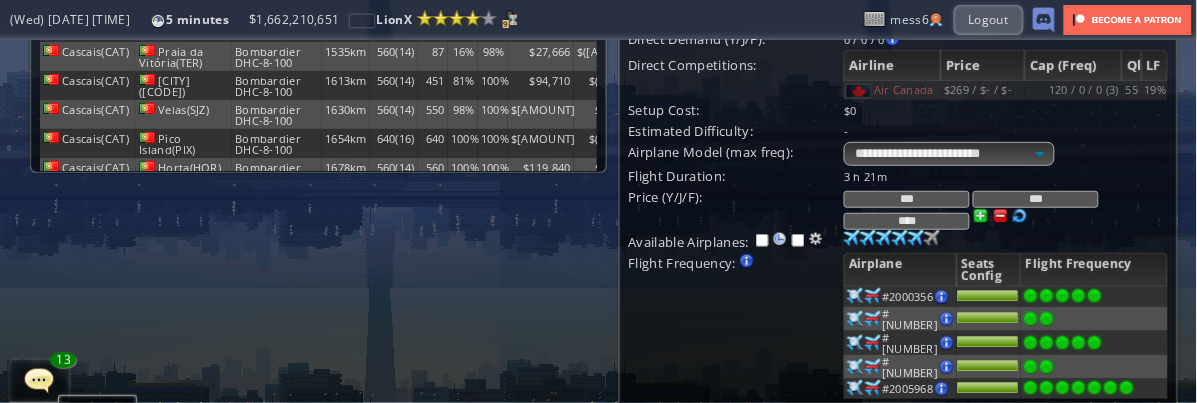 click on "Available Airplanes:" at bounding box center [689, 242] 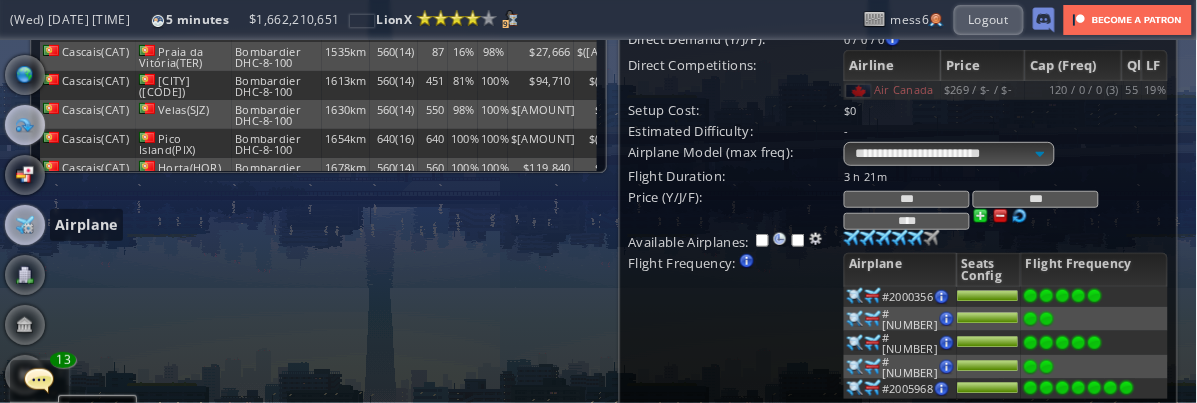 click at bounding box center [25, 225] 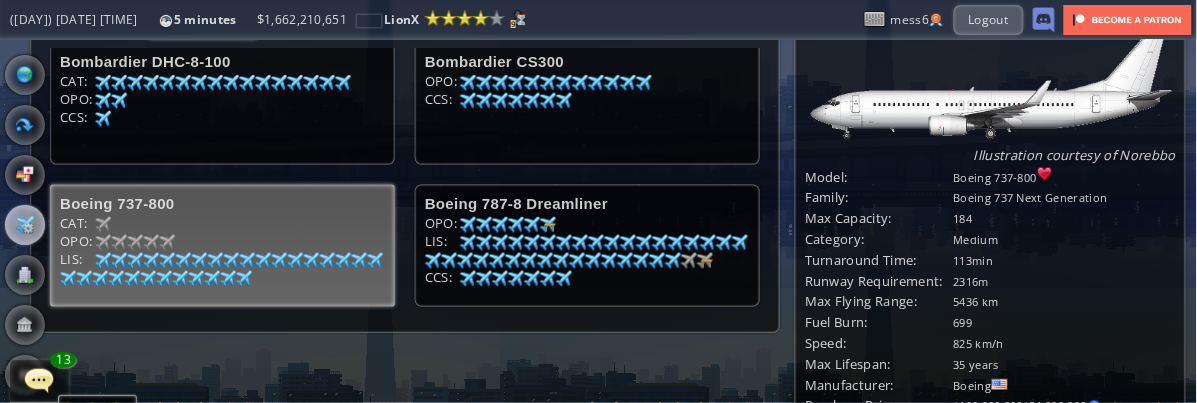 scroll, scrollTop: 0, scrollLeft: 0, axis: both 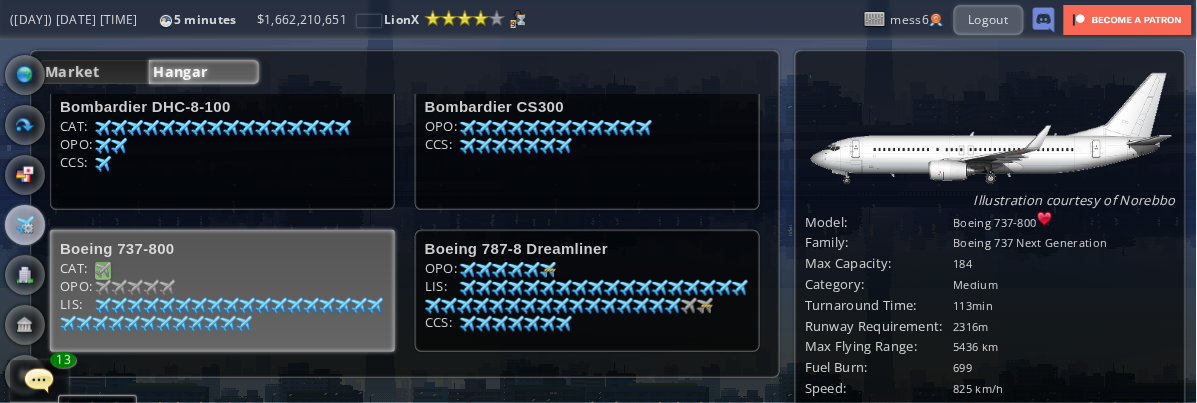 click at bounding box center (103, 128) 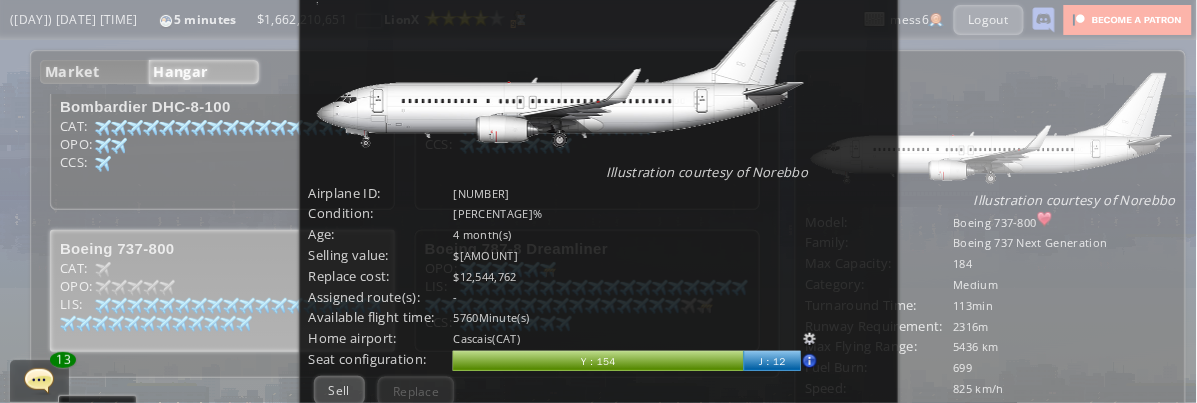 scroll, scrollTop: 324, scrollLeft: 0, axis: vertical 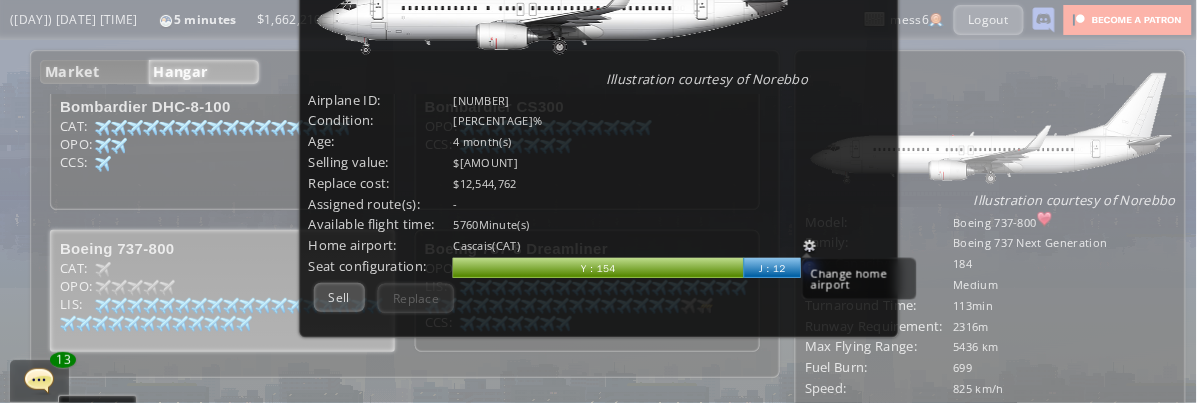 click at bounding box center [810, 246] 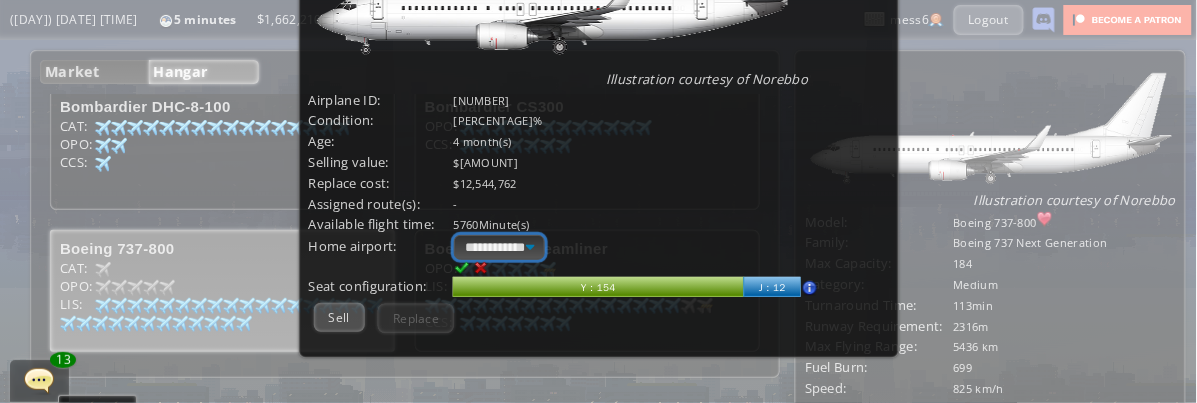 click on "**********" at bounding box center (499, 247) 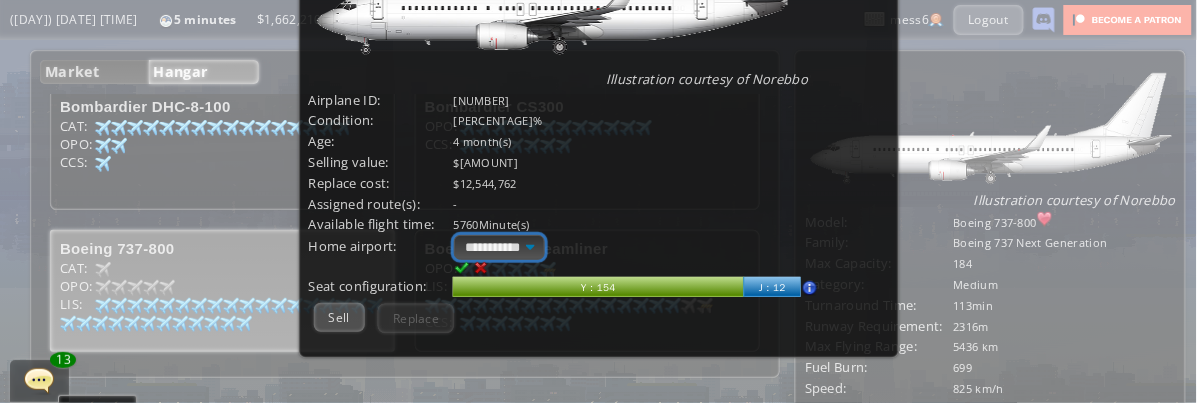 click on "**********" at bounding box center [499, 247] 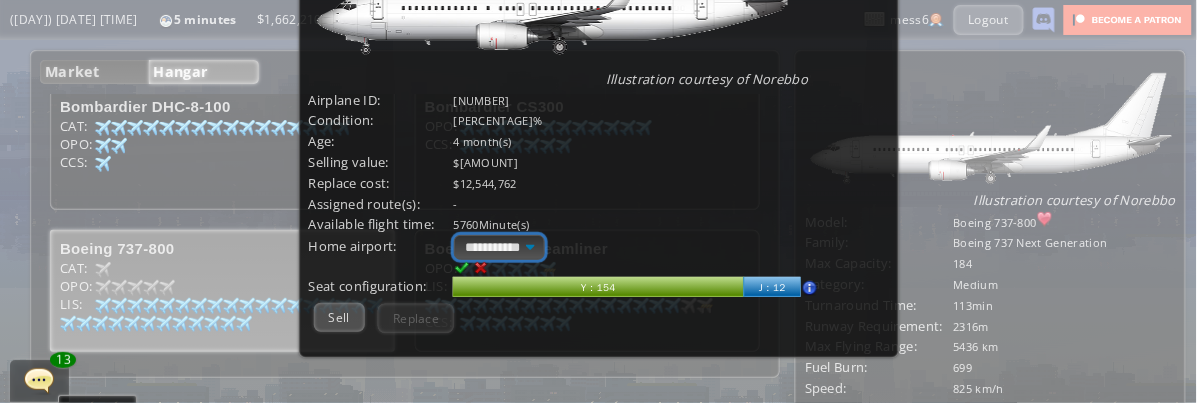 click on "**********" at bounding box center [499, 247] 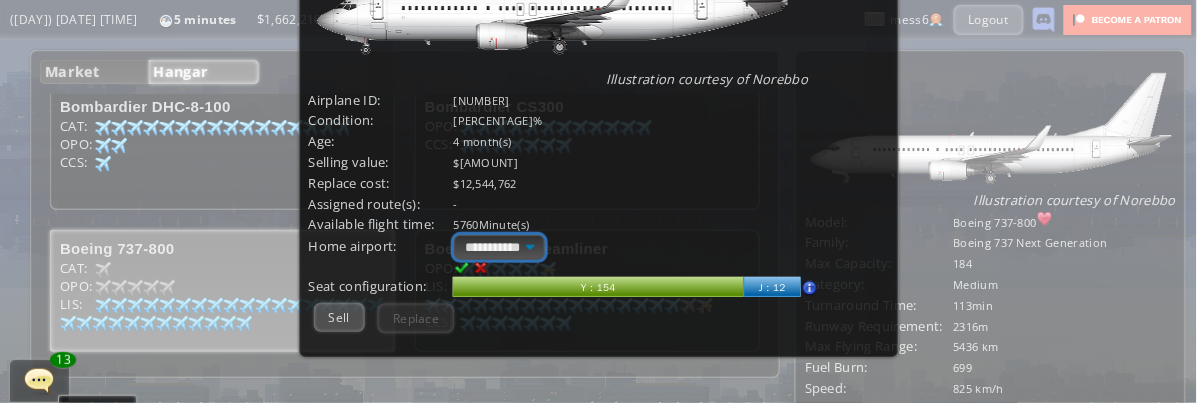 select on "****" 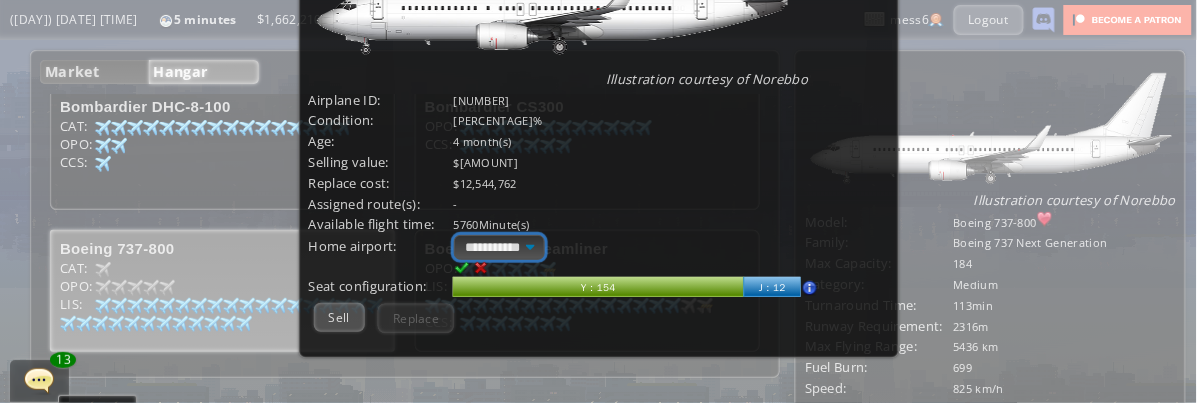 click on "**********" at bounding box center [499, 247] 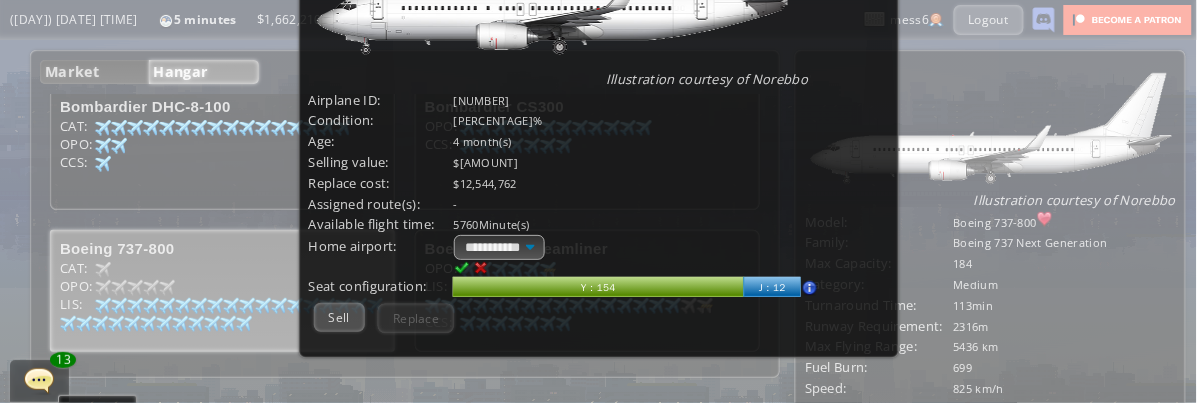 click at bounding box center [462, 268] 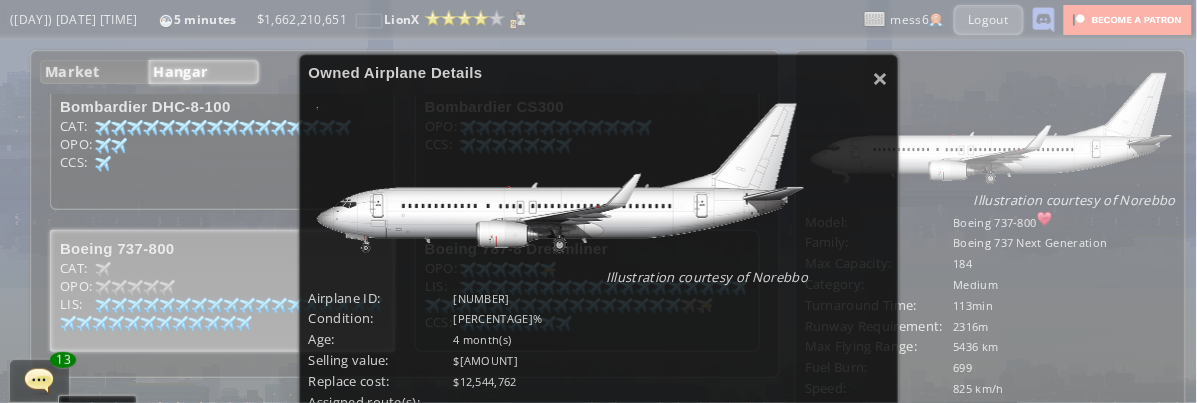 scroll, scrollTop: 102, scrollLeft: 0, axis: vertical 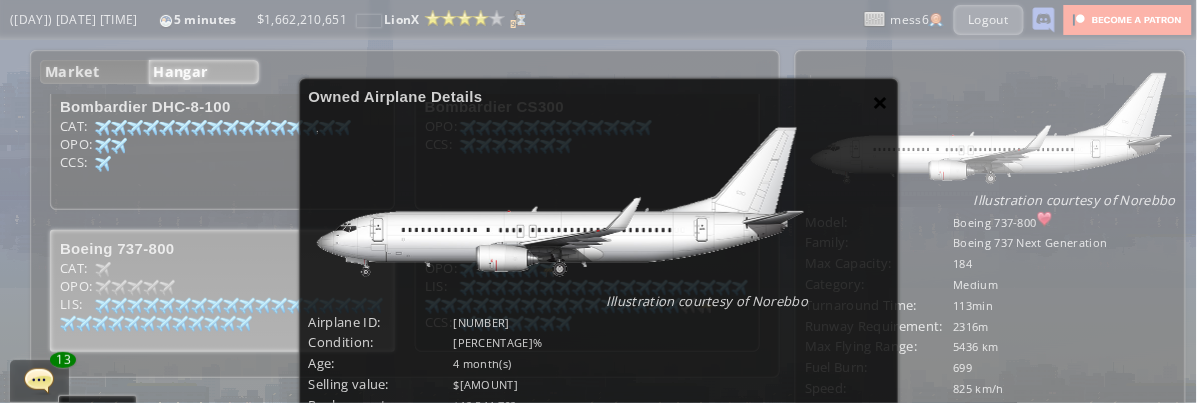 click on "×" at bounding box center (880, 102) 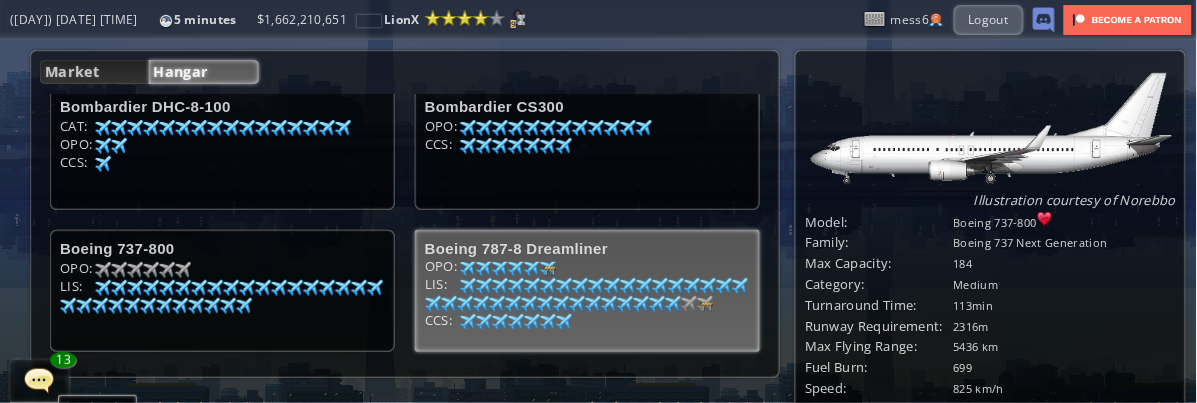 scroll, scrollTop: 0, scrollLeft: 0, axis: both 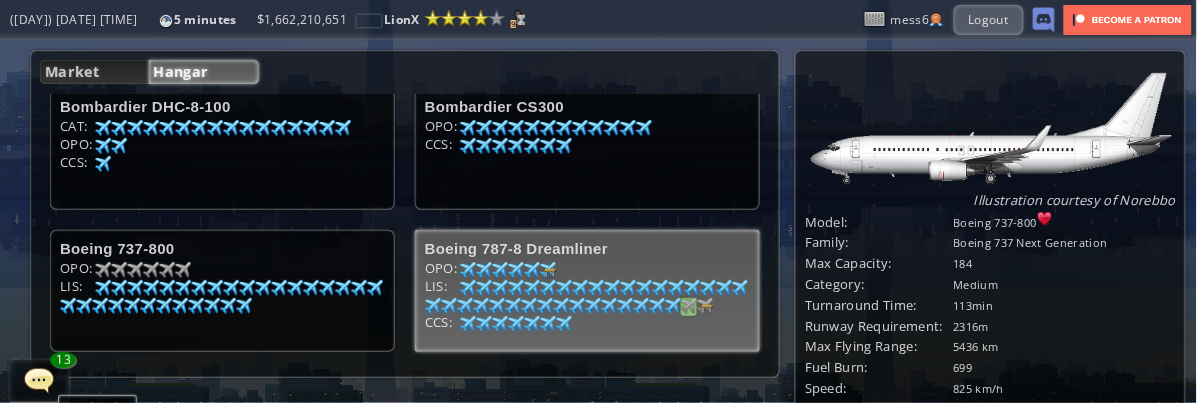 click at bounding box center [103, 128] 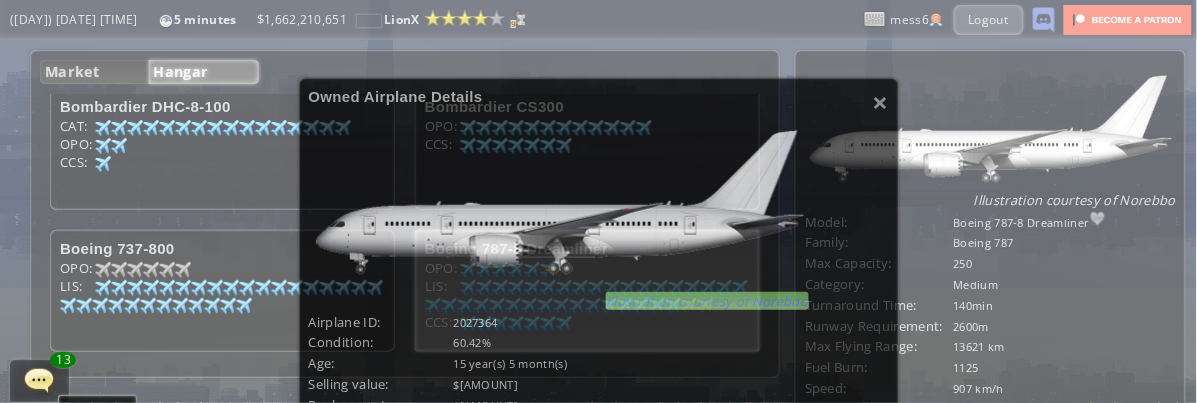 scroll, scrollTop: 102, scrollLeft: 0, axis: vertical 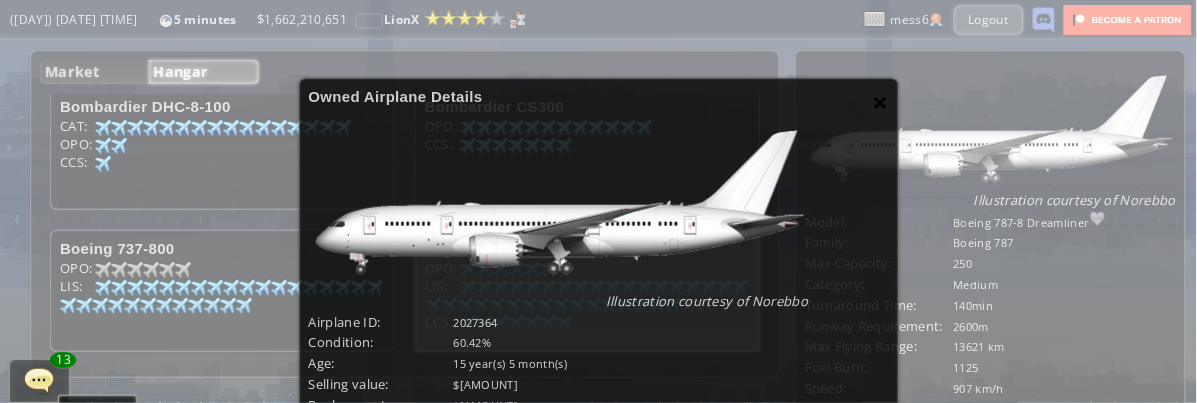 click on "×" at bounding box center (880, 102) 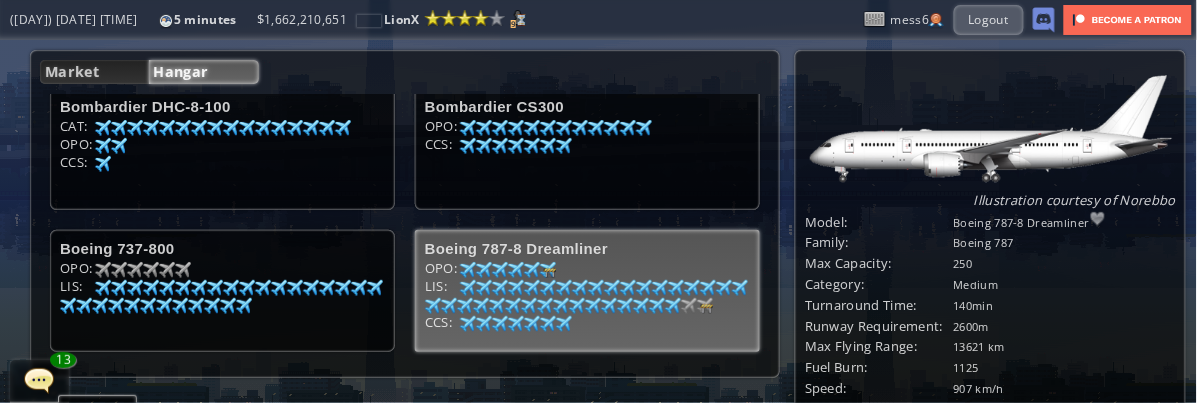 click on "LIS: [NUMBERS]" at bounding box center [587, 298] 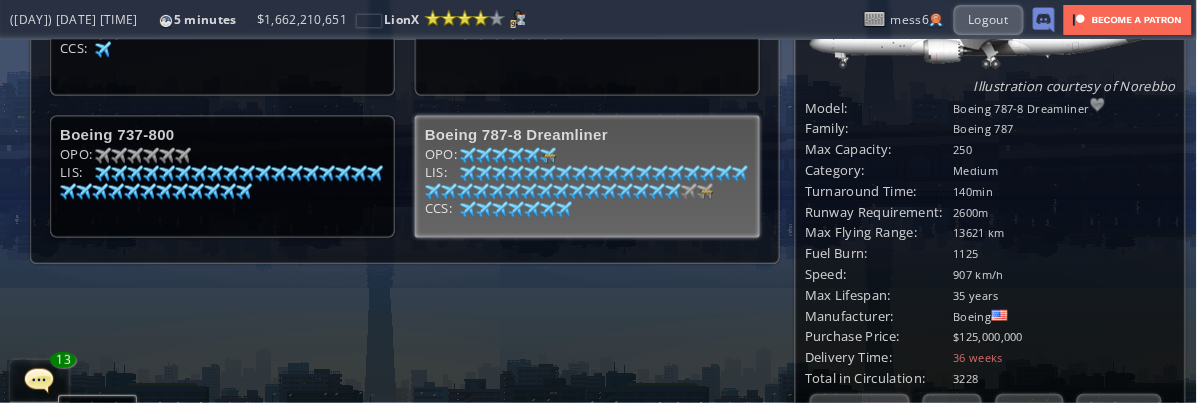scroll, scrollTop: 222, scrollLeft: 0, axis: vertical 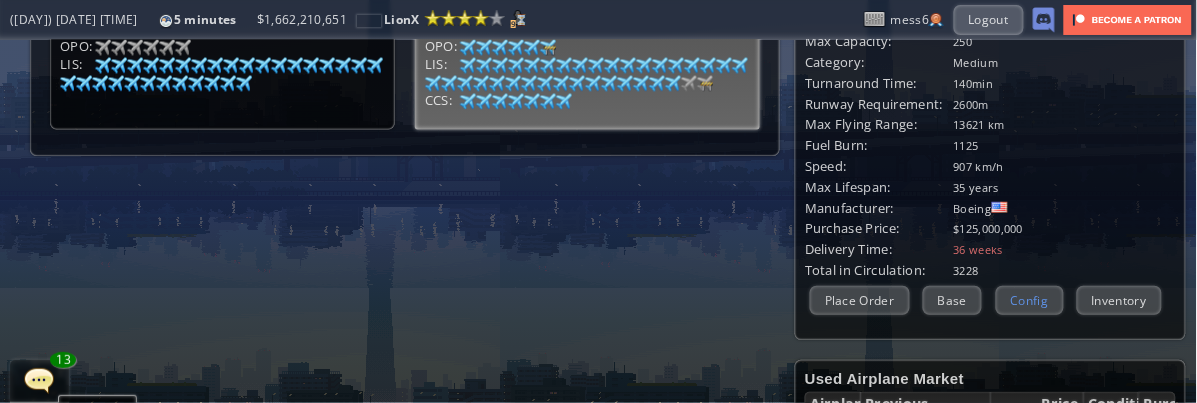 click on "Config" at bounding box center [1030, 300] 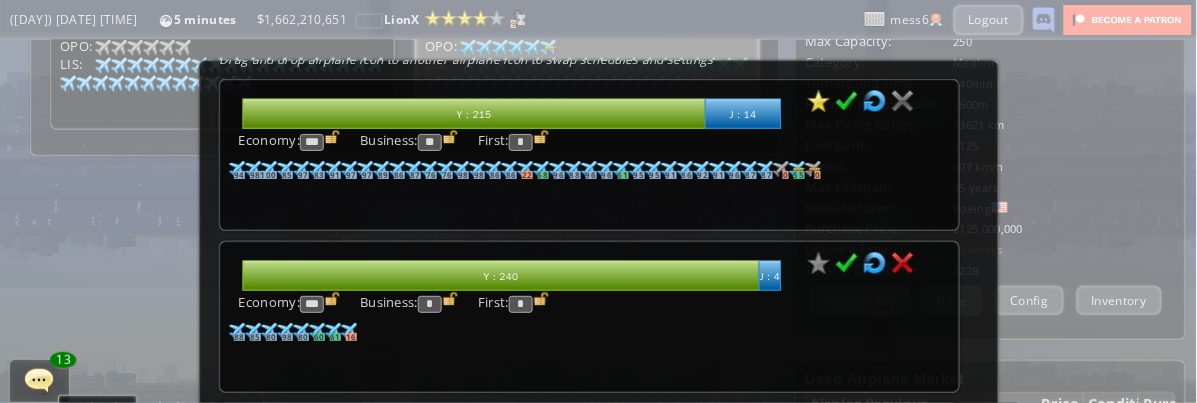 scroll, scrollTop: 0, scrollLeft: 0, axis: both 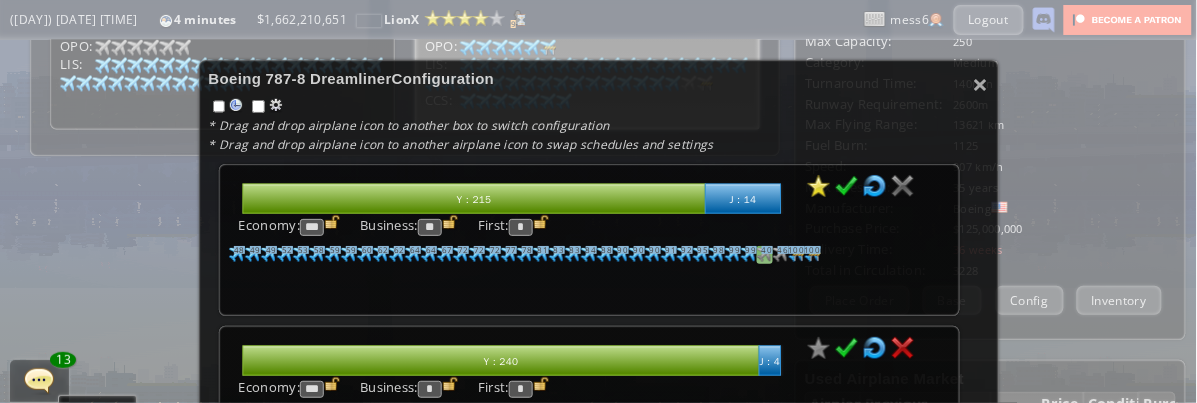 click at bounding box center (237, 254) 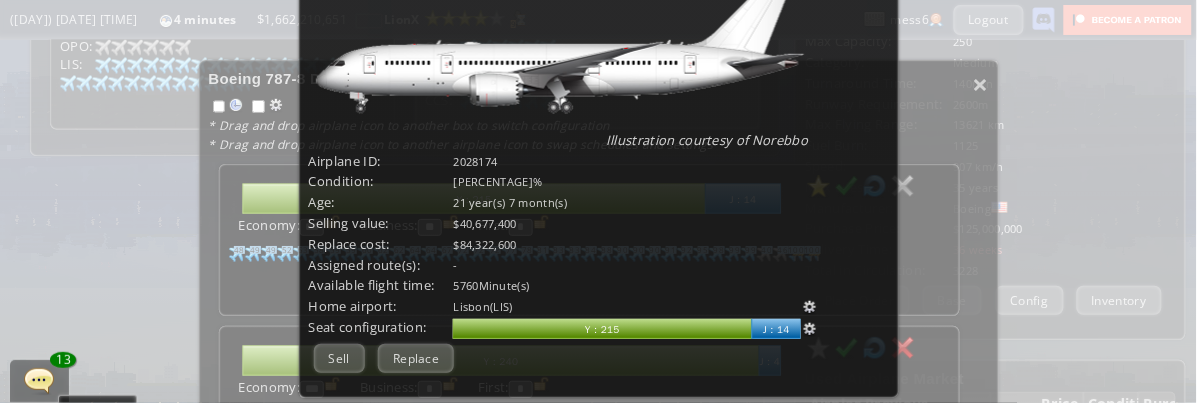 scroll, scrollTop: 324, scrollLeft: 0, axis: vertical 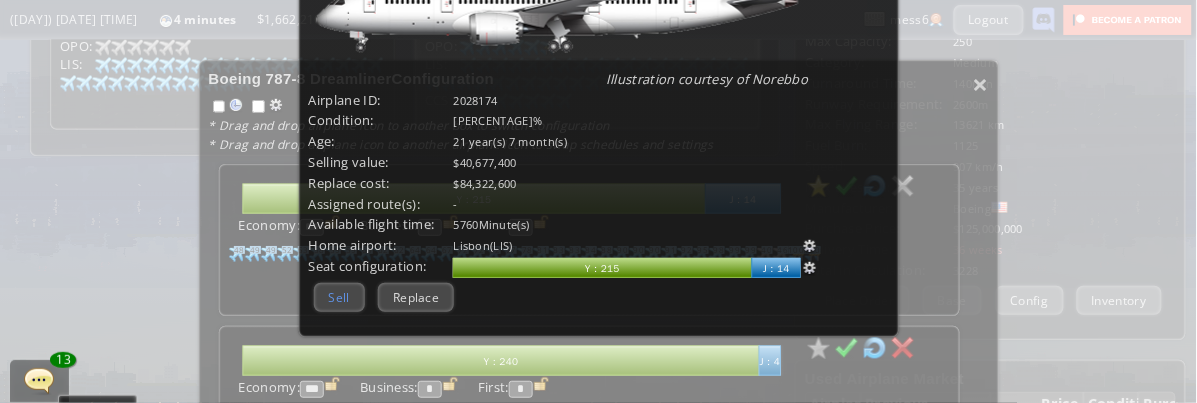 click on "Sell" at bounding box center (339, 297) 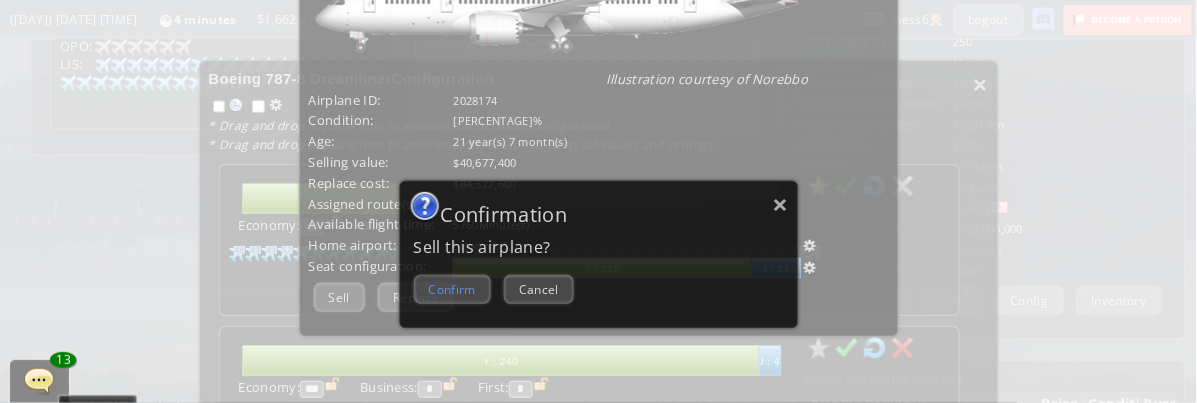 click on "Confirm" at bounding box center (452, 289) 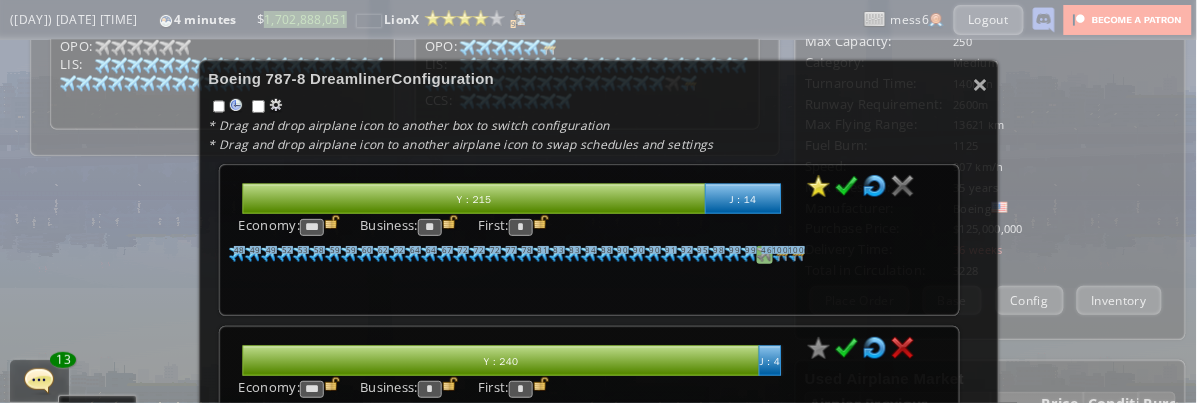 click at bounding box center [237, 254] 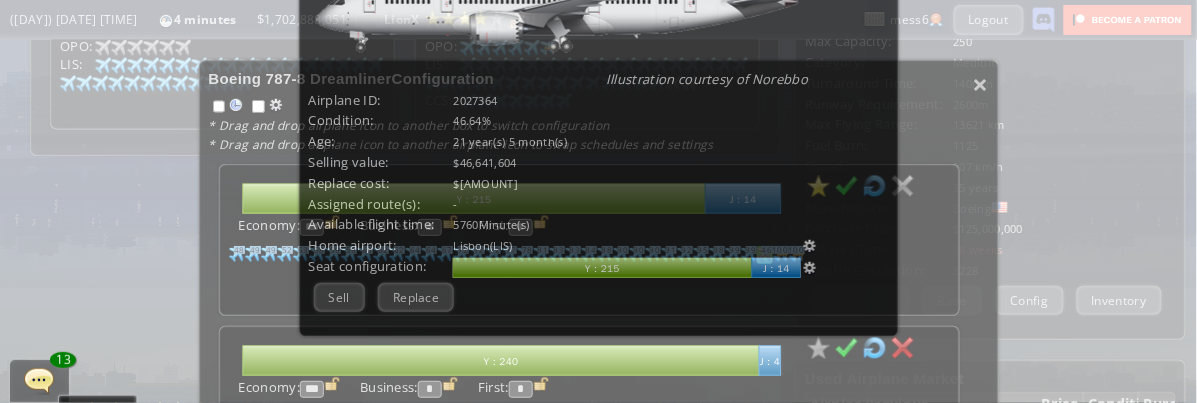 scroll, scrollTop: 324, scrollLeft: 0, axis: vertical 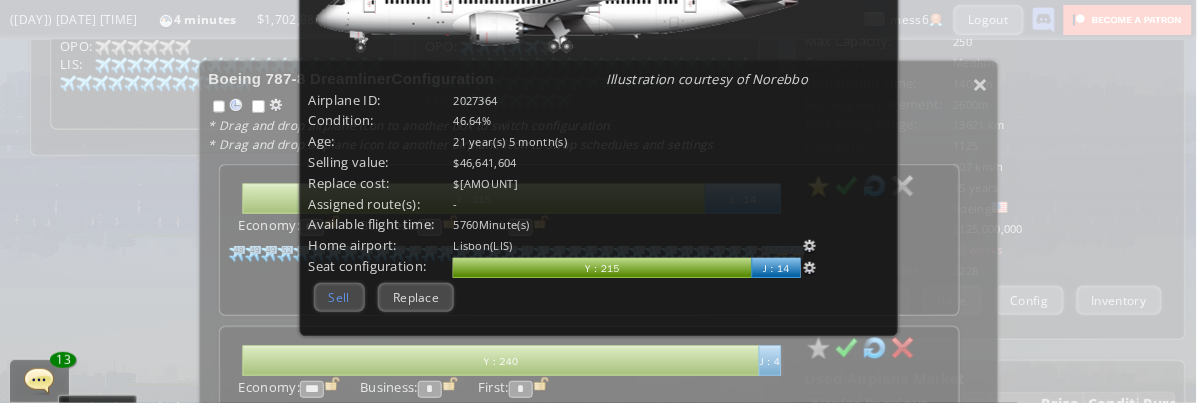 click on "Sell" at bounding box center (339, 297) 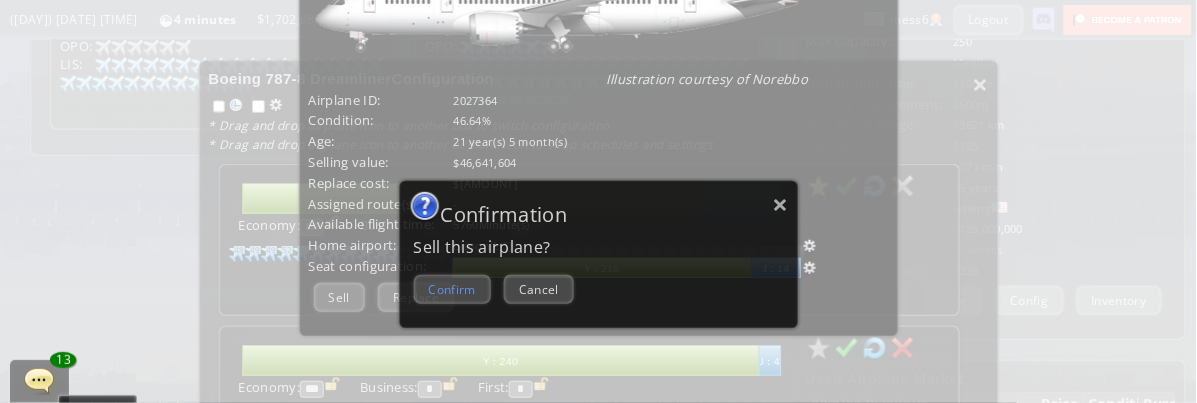 click on "Confirm" at bounding box center [452, 289] 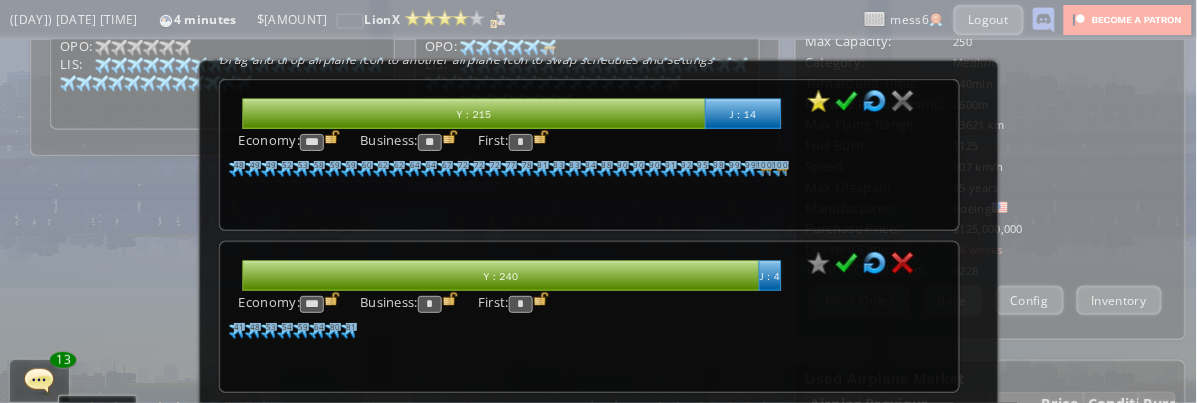 scroll, scrollTop: 0, scrollLeft: 0, axis: both 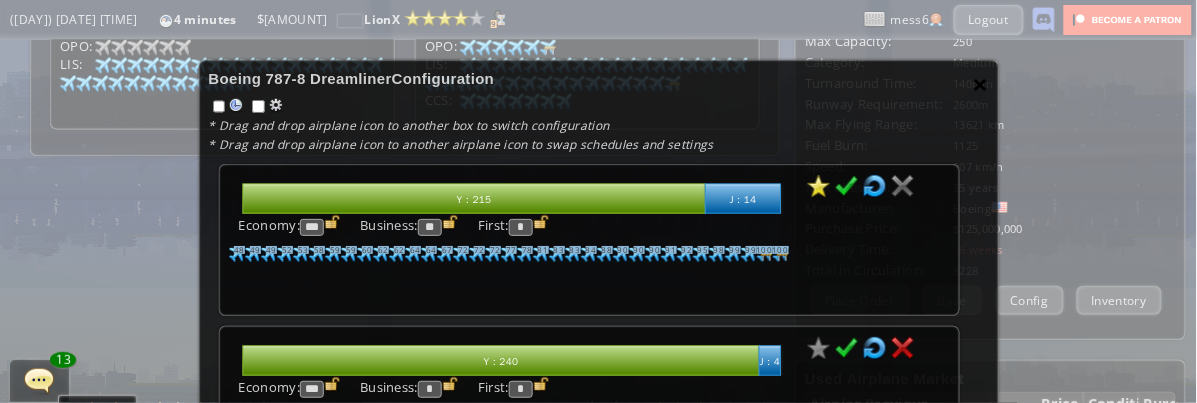 click on "×" at bounding box center [980, 84] 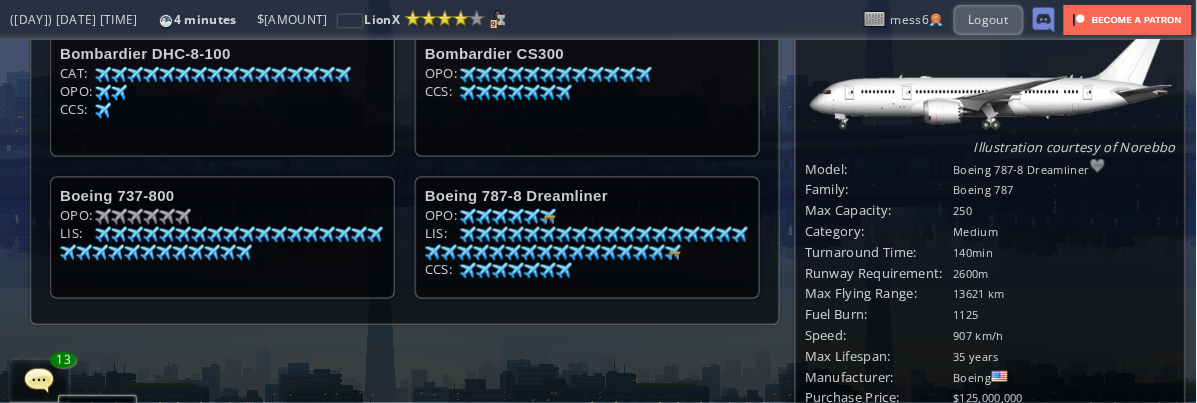 scroll, scrollTop: 0, scrollLeft: 0, axis: both 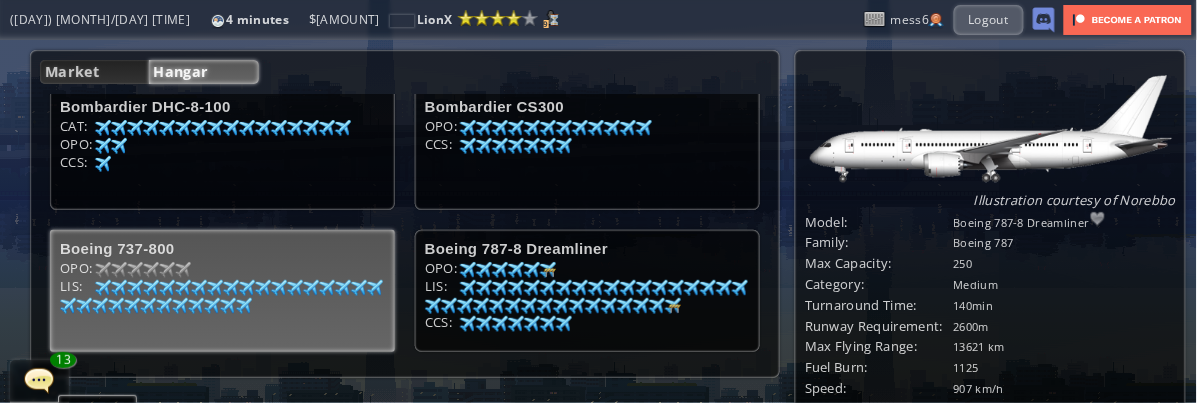 click on "LIS: [NUMBERS]" at bounding box center (222, 147) 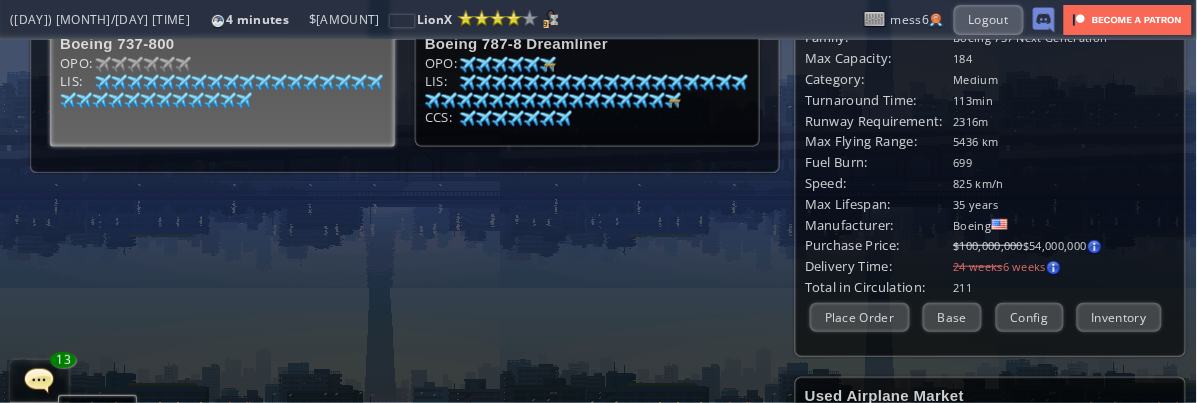 scroll, scrollTop: 222, scrollLeft: 0, axis: vertical 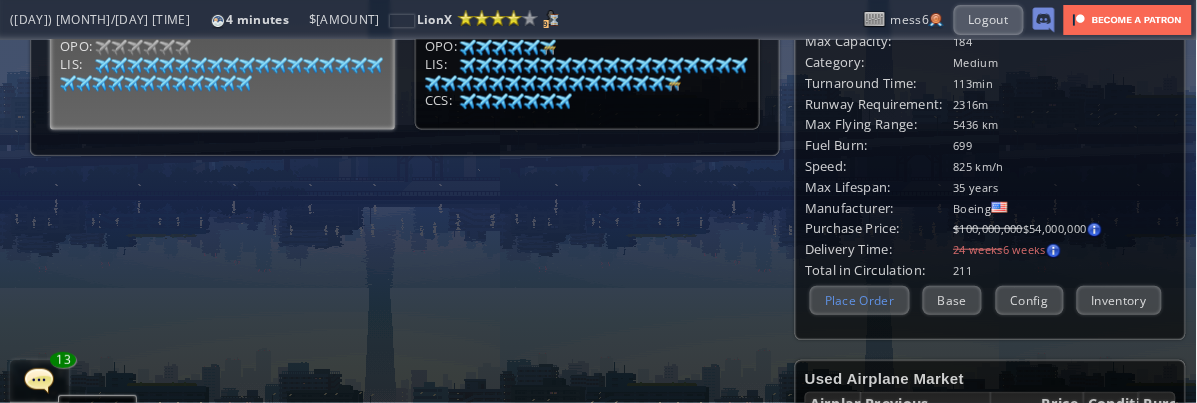 click on "Place Order" at bounding box center (860, 300) 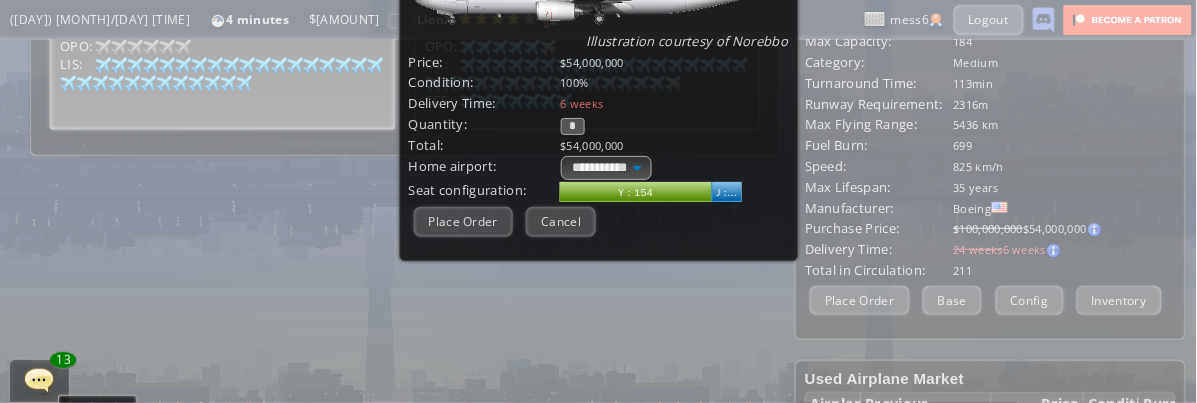 scroll, scrollTop: 355, scrollLeft: 0, axis: vertical 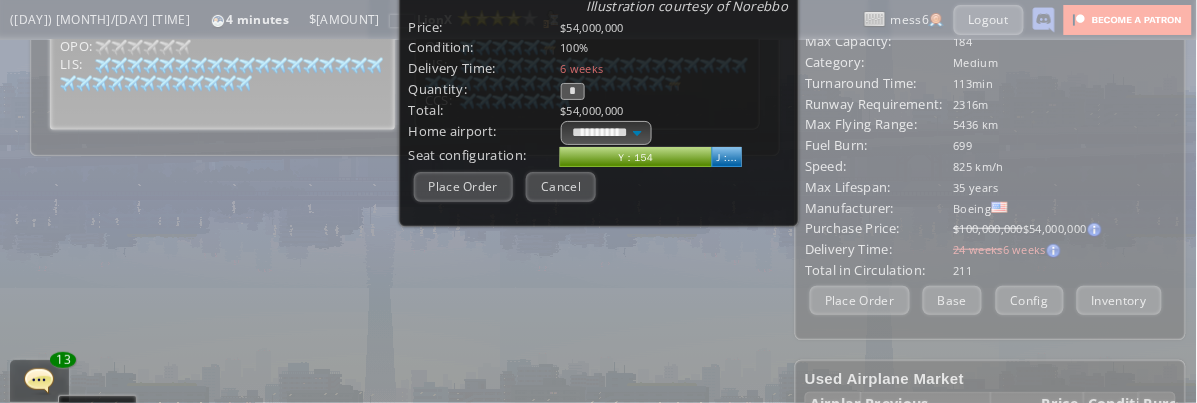 drag, startPoint x: 592, startPoint y: 90, endPoint x: 536, endPoint y: 88, distance: 56.0357 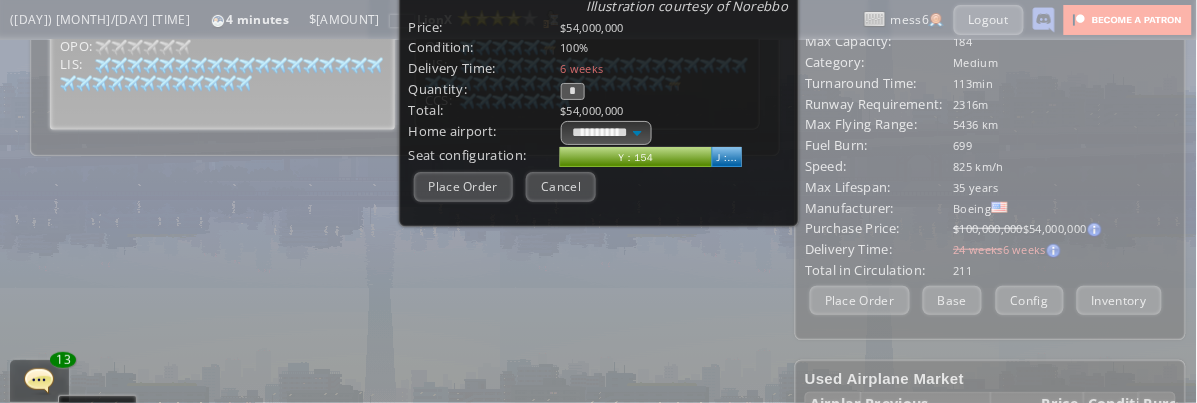 click on "Quantity:
*" at bounding box center (599, 89) 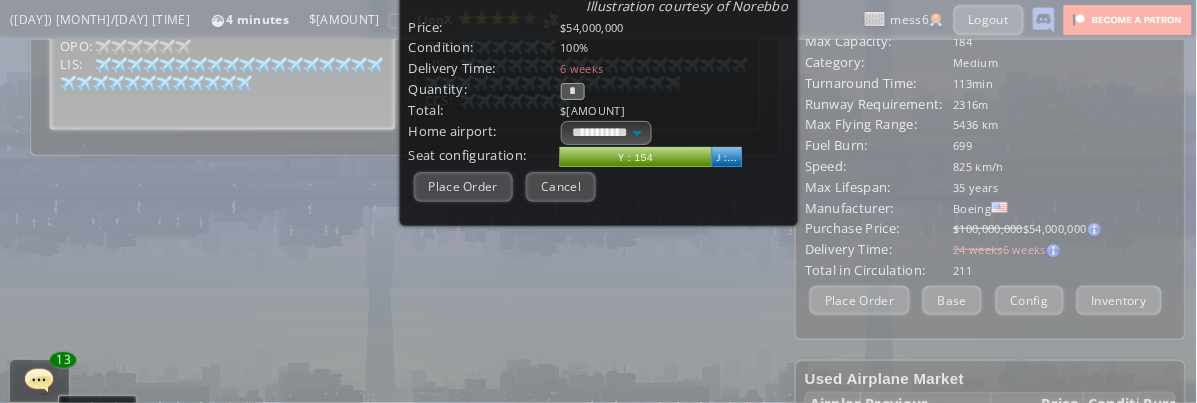 type on "*" 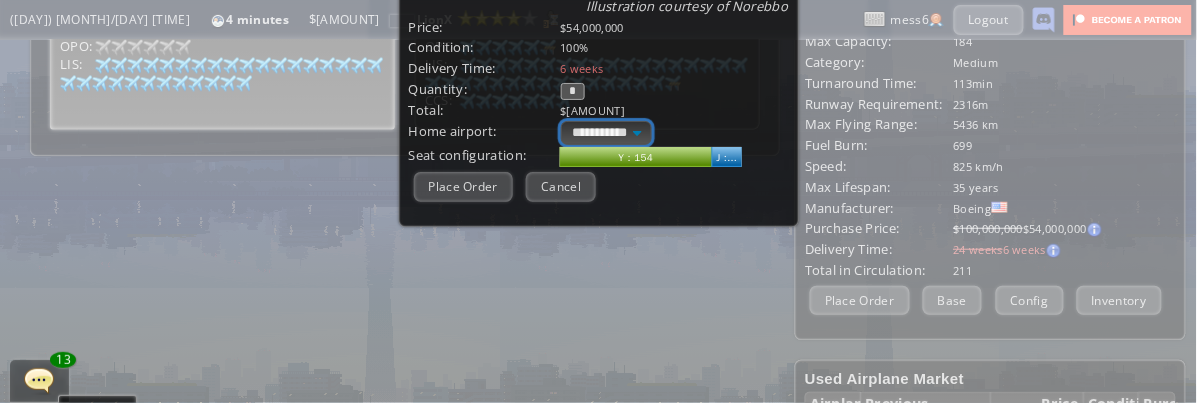click on "**********" at bounding box center (606, 133) 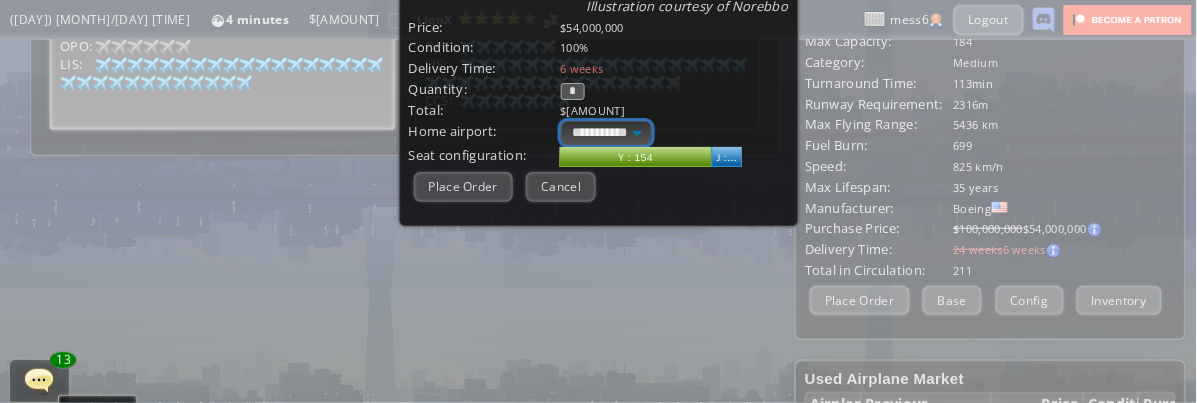 select on "****" 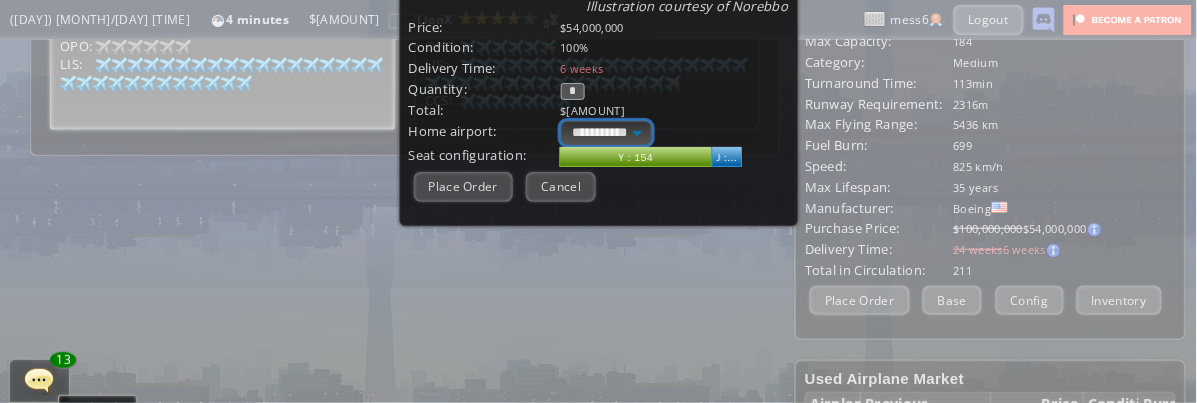 click on "**********" at bounding box center [606, 133] 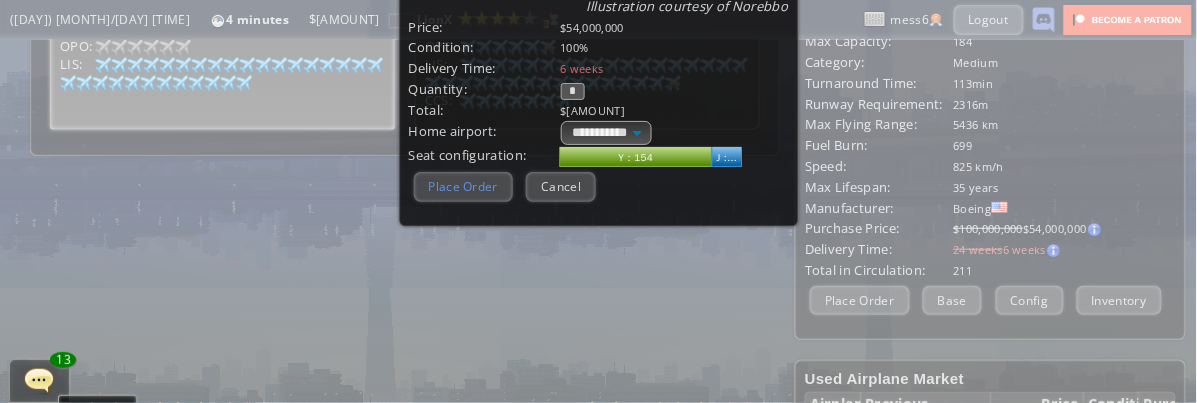 click on "Place Order" at bounding box center (464, 186) 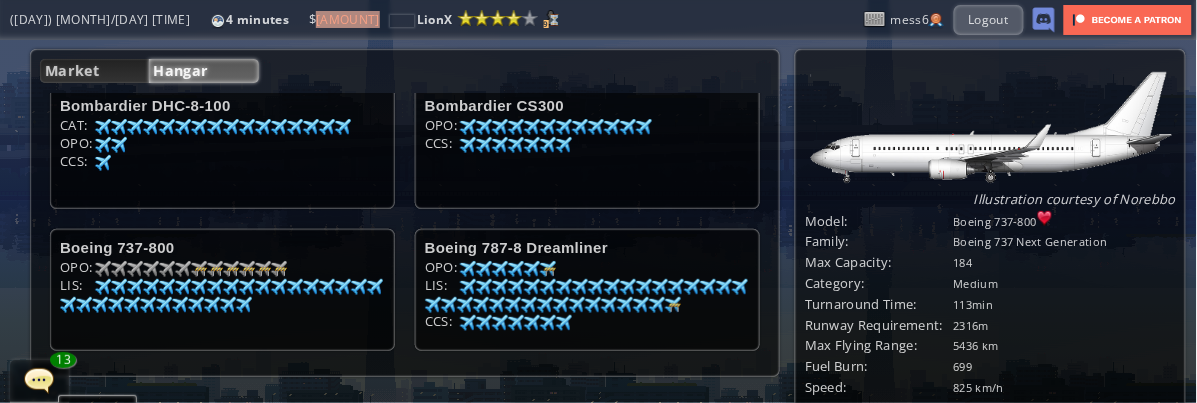 scroll, scrollTop: 0, scrollLeft: 0, axis: both 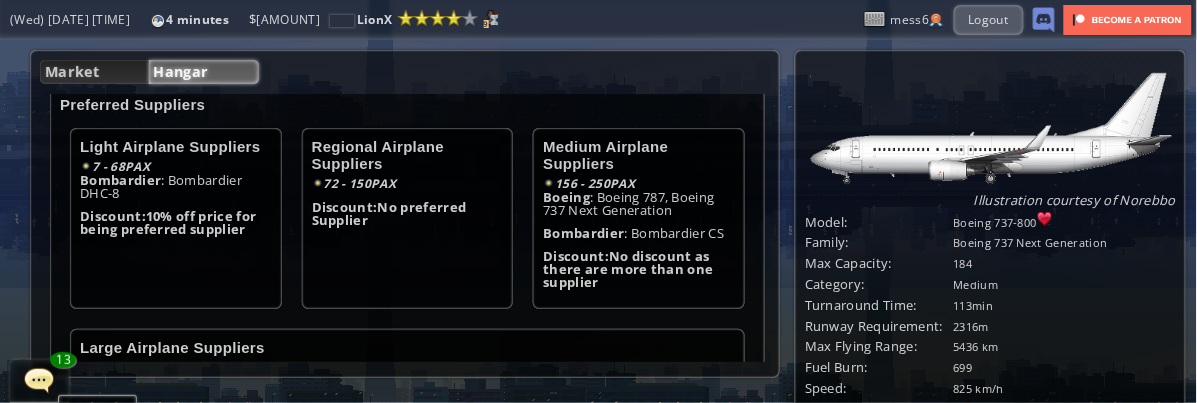 click on ": Bombardier CS" at bounding box center [628, 203] 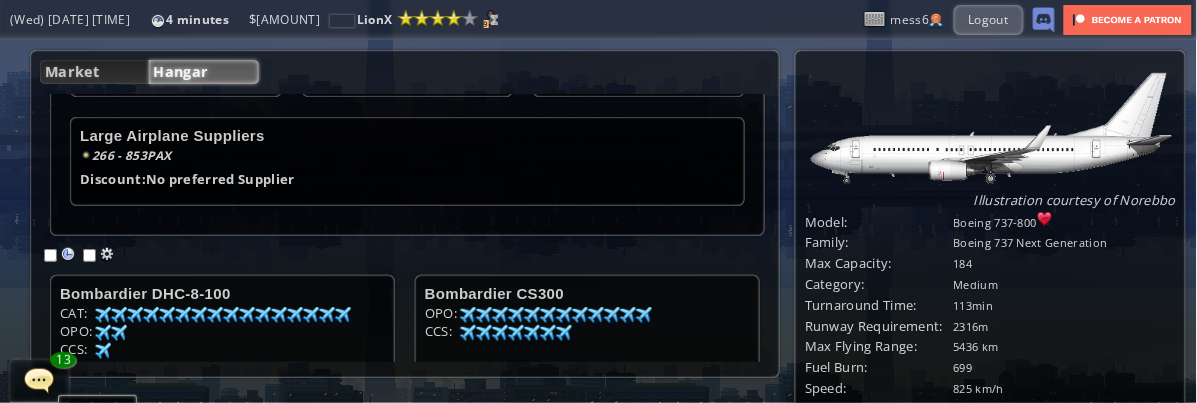 scroll, scrollTop: 333, scrollLeft: 0, axis: vertical 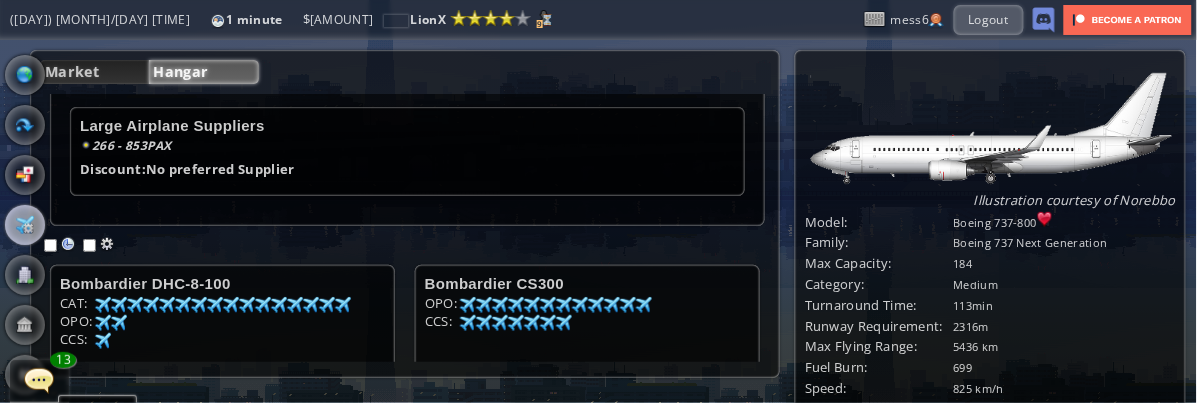 click on "Maintenance Cost Factor
[NUMBER]
[NUMBER]  +  [NUMBER]  *  [NUMBER]  +  [NUMBER]  *  [NUMBER]  =  [NUMBER]
Airplane Family
[FAMILY] [FAMILY] [FAMILY] [FAMILY]
Airplane Model
[MODEL] [MODEL] [MODEL] [MODEL]
Airplane maintenance cost is multiplied by this factor. Maintenance factor =  [NUMBER]  +  [NUMBER]  *  Airplane Family # +  [NUMBER]  *  Airplane Model #
Preferred Suppliers
Light Airplane Suppliers
[PAX]
[SUPPLIER]  : [FAMILY]
Discount:  [PERCENTAGE]% off price for being preferred supplier
Regional Airplane Suppliers
[PAX]
[PAX]" at bounding box center [405, 228] 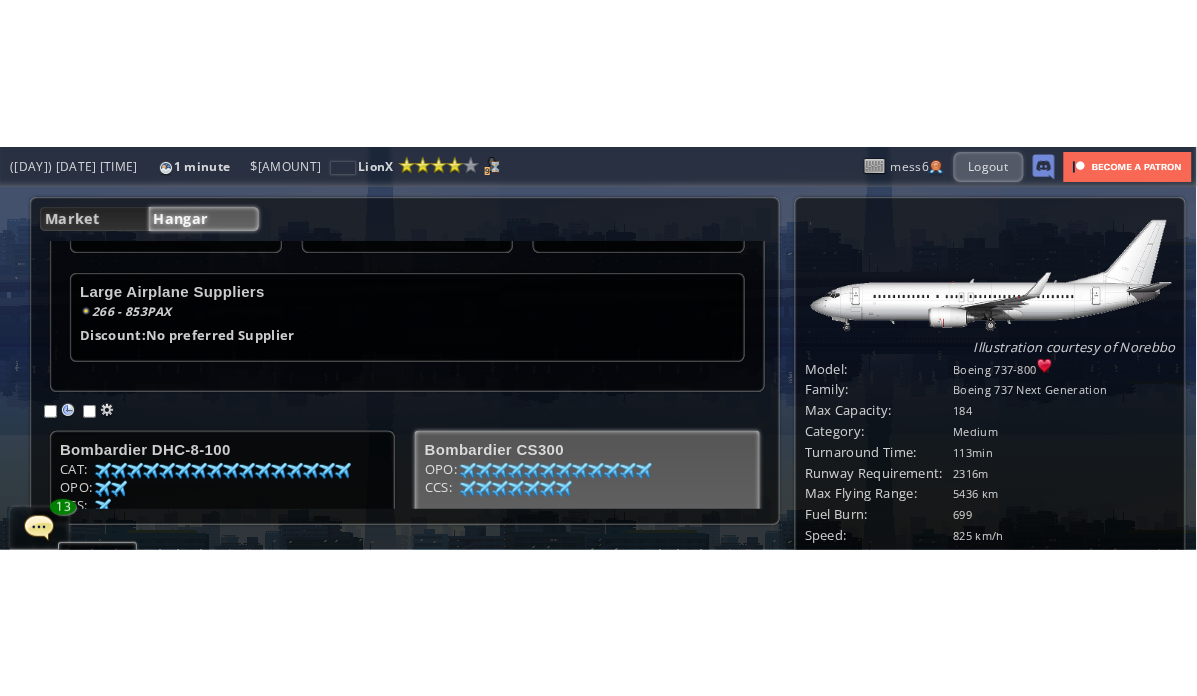 scroll, scrollTop: 0, scrollLeft: 0, axis: both 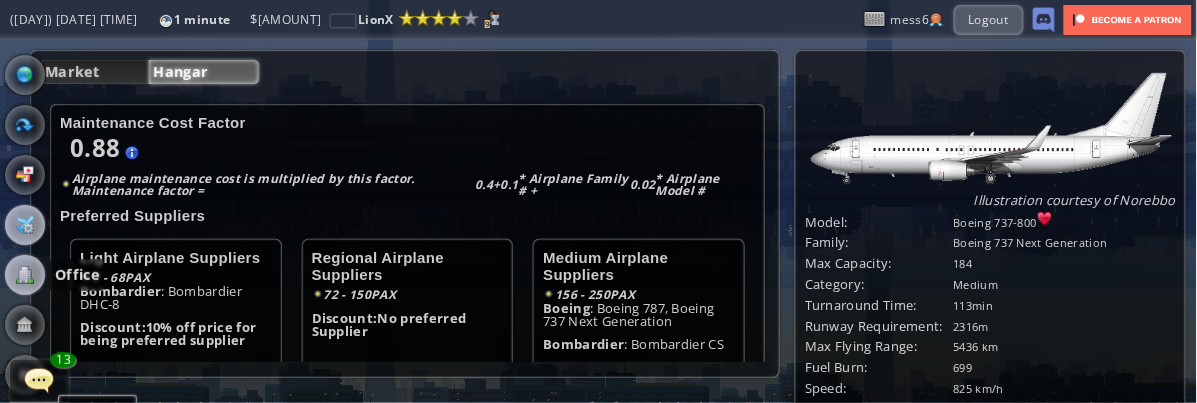 click at bounding box center [25, 275] 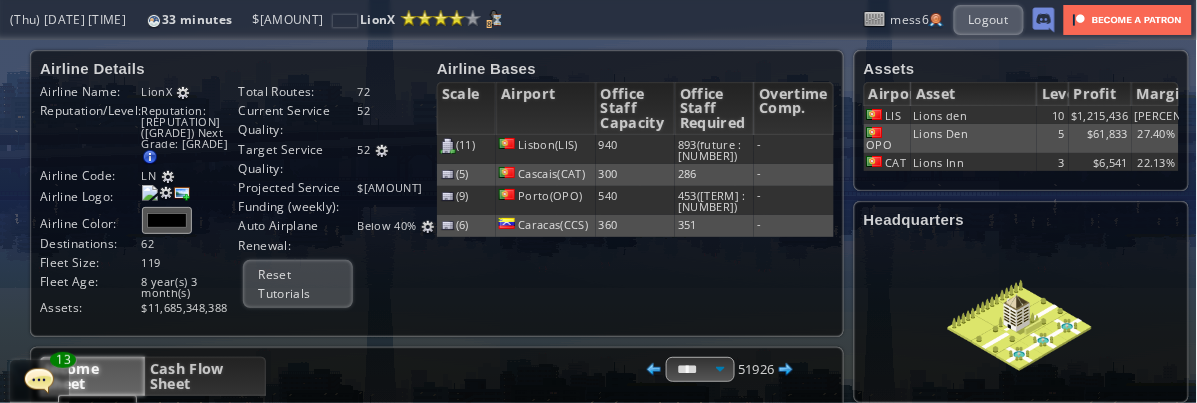 drag, startPoint x: 610, startPoint y: 26, endPoint x: 612, endPoint y: 4, distance: 22.090721 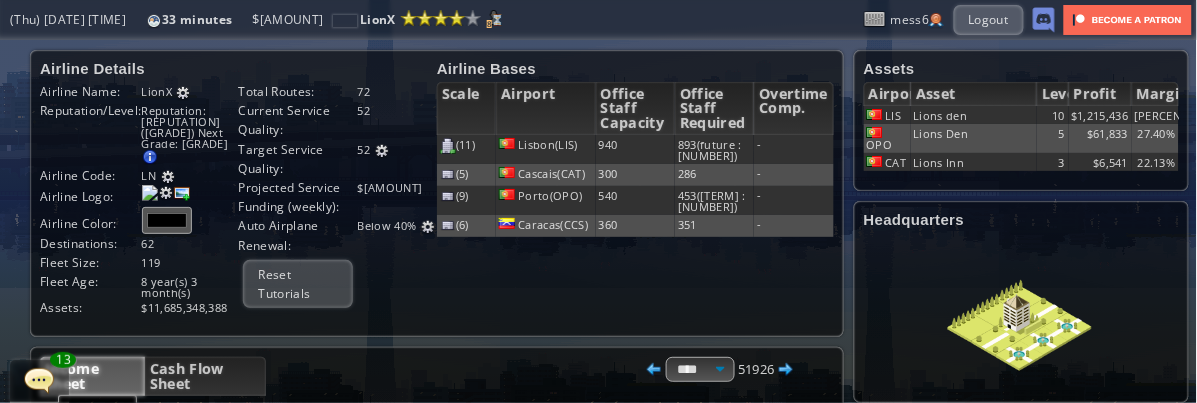 click on "([DAY]) [DATE] [TIME]
[MINUTES] minutes
$[AMOUNT]
[AIRLINE]
Reputation: [REPUTATION] ([GRADE]) Next Grade: [GRADE]
[NUMBER]
[AIRLINE]
$[AMOUNT]
[NUMBER]
Login
Sign Up
[USERNAME]
Logout" at bounding box center (598, 20) 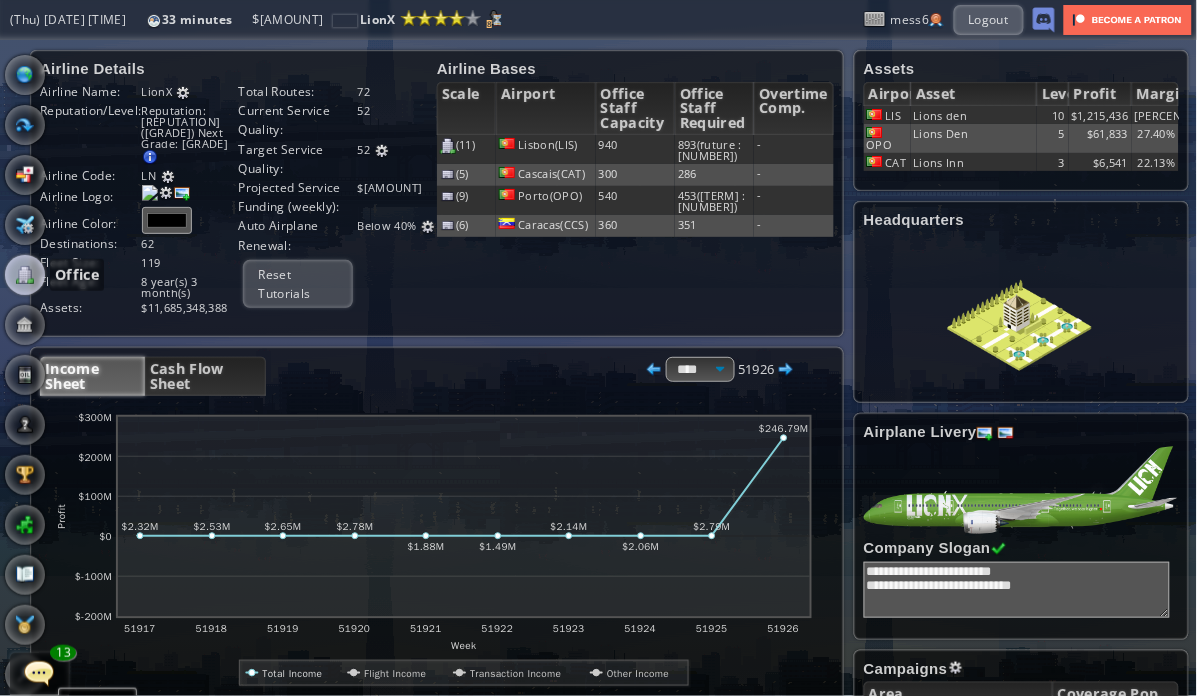 click at bounding box center (25, 275) 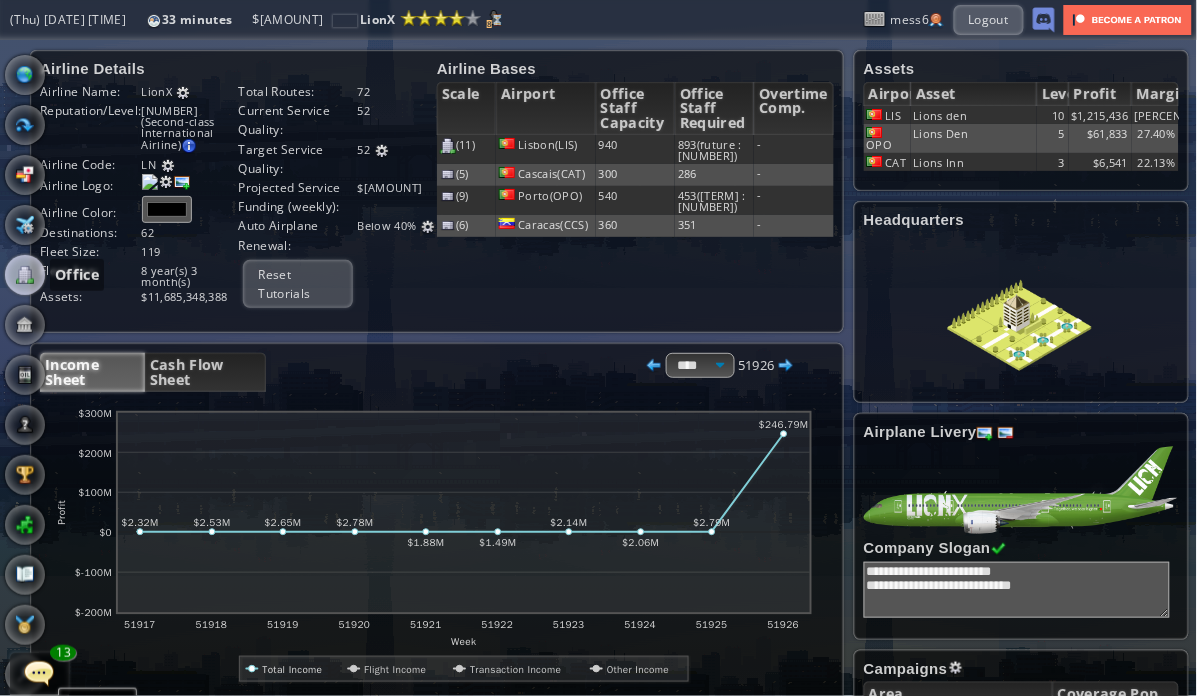 click at bounding box center [25, 275] 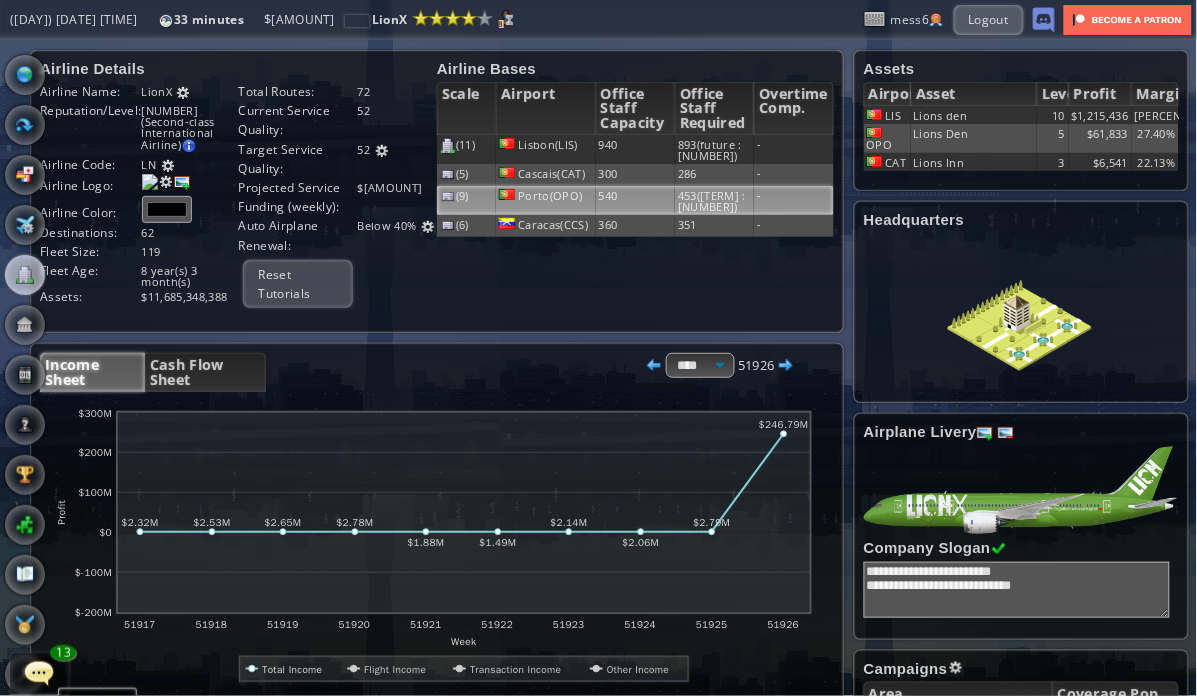 click on "Porto(OPO)" at bounding box center (545, 149) 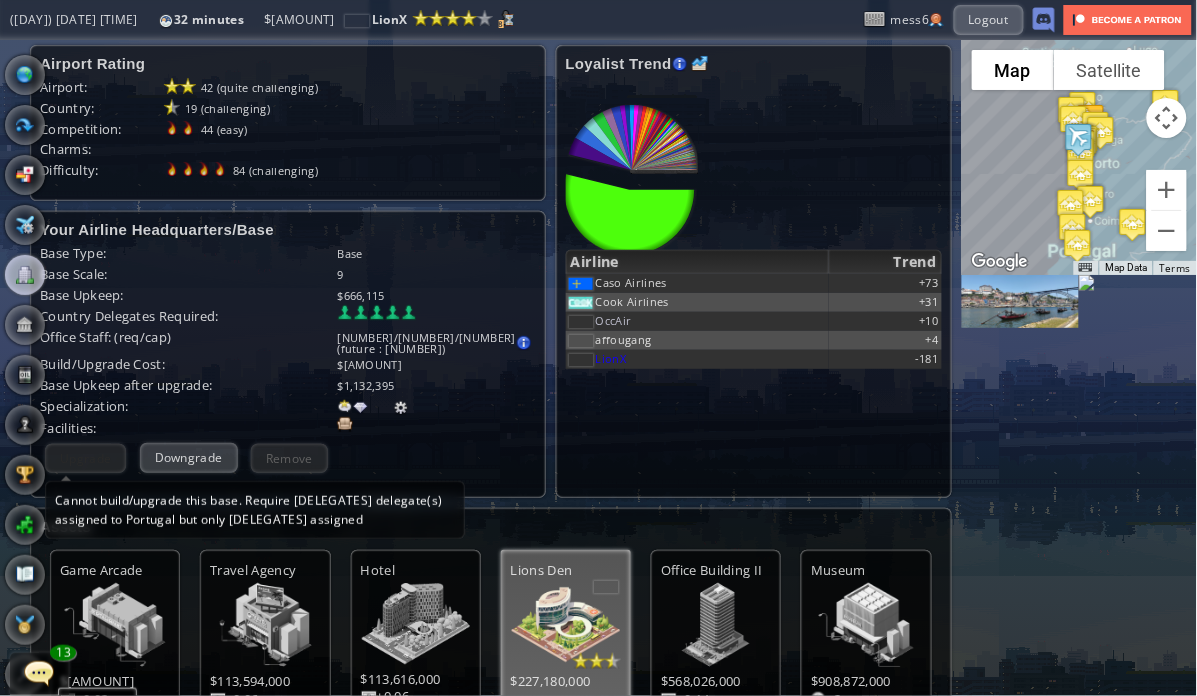 click on "Cannot build/upgrade this base. Require [DELEGATES] delegate(s) assigned to Portugal but only [DELEGATES] assigned" at bounding box center (85, 458) 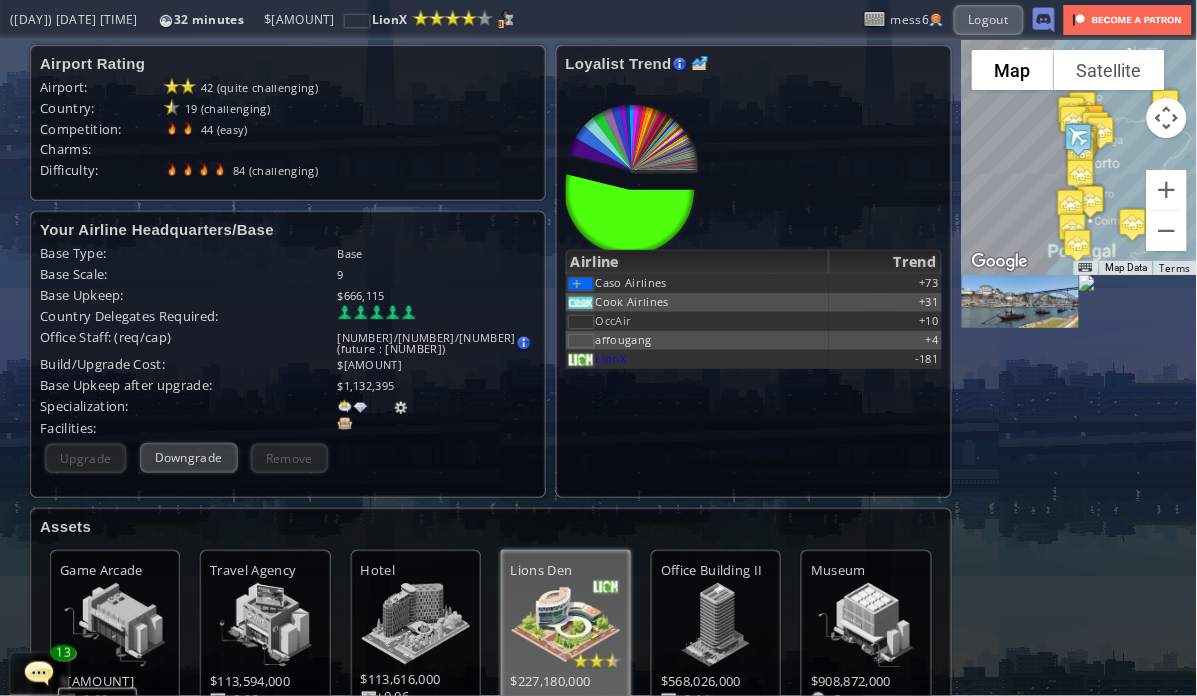click at bounding box center (401, 408) 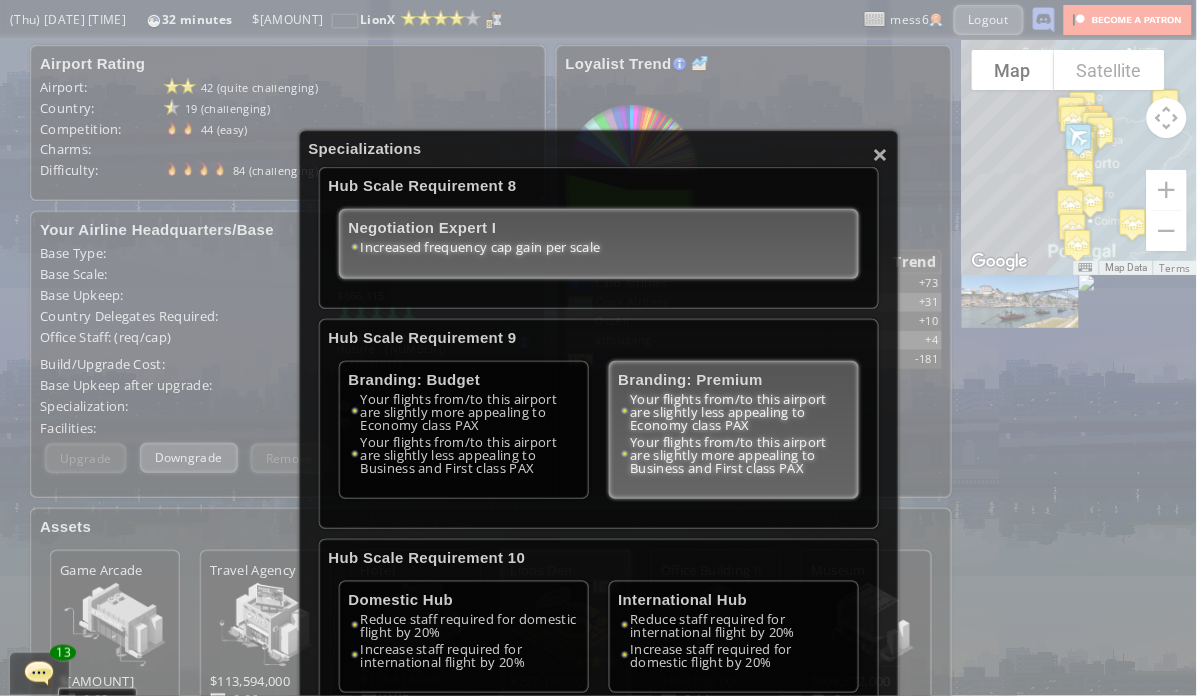 scroll, scrollTop: 0, scrollLeft: 0, axis: both 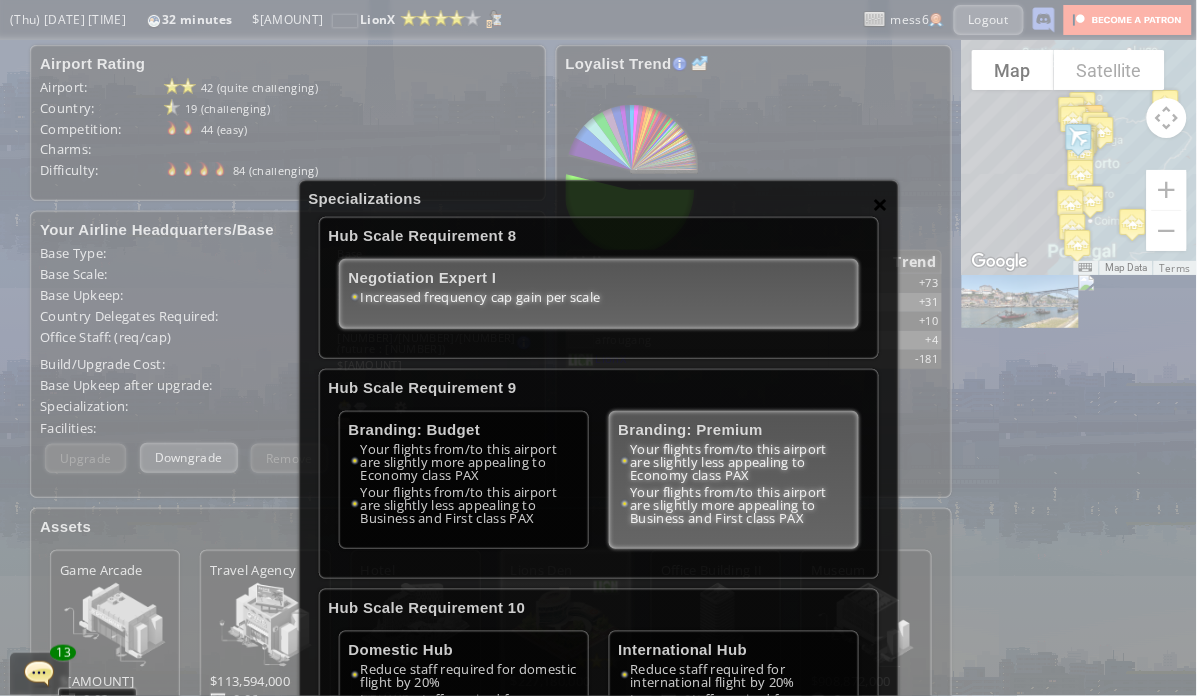click on "×" at bounding box center (880, 204) 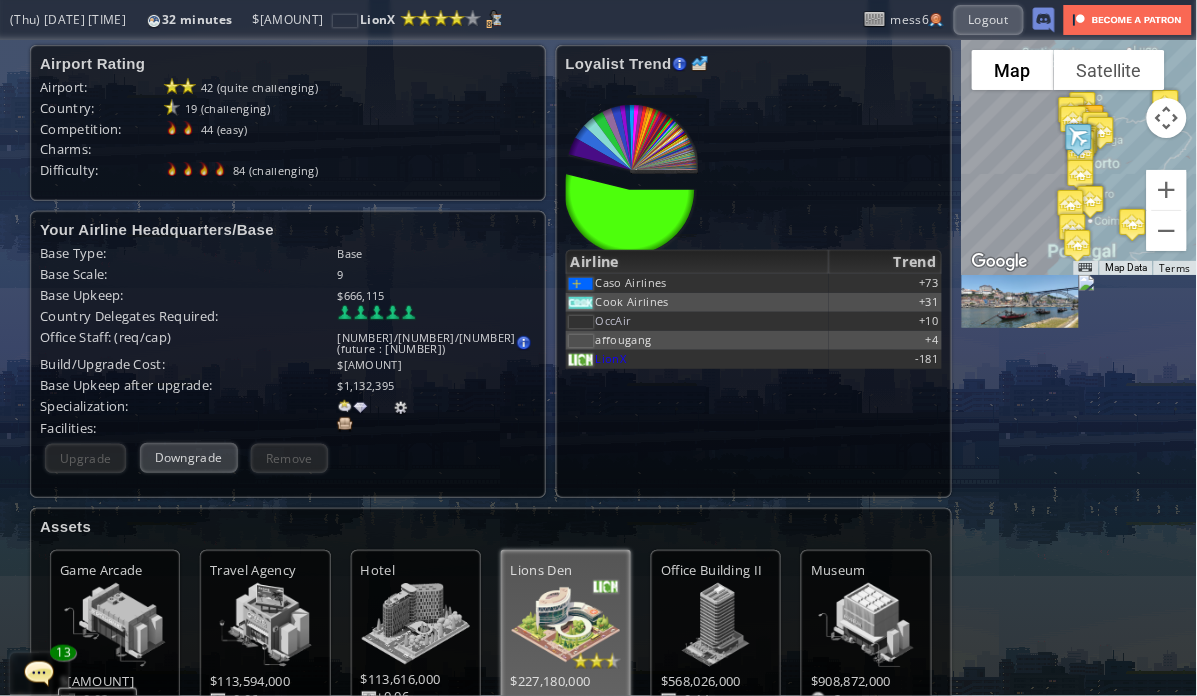 click at bounding box center [566, 625] 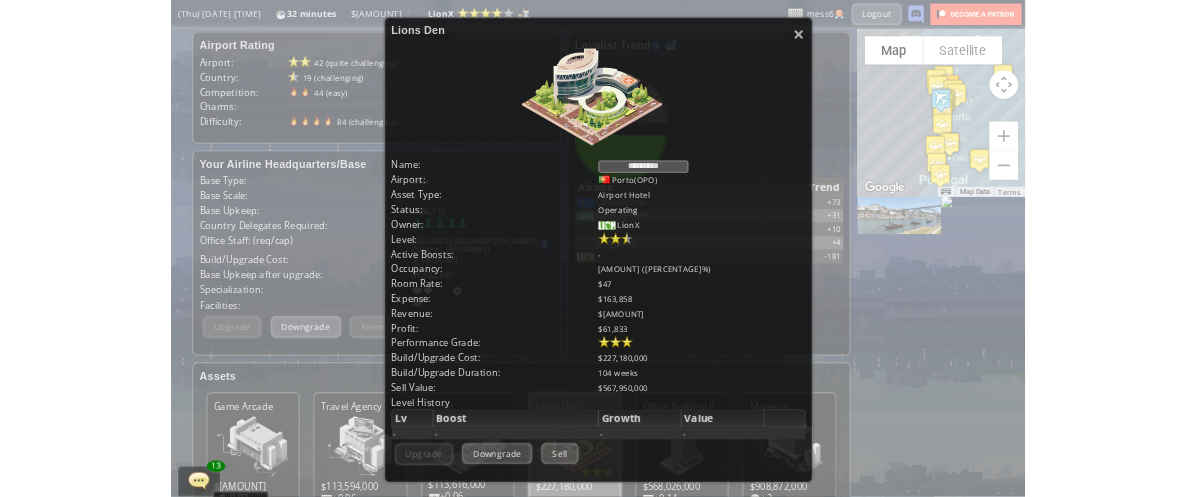 scroll, scrollTop: 0, scrollLeft: 0, axis: both 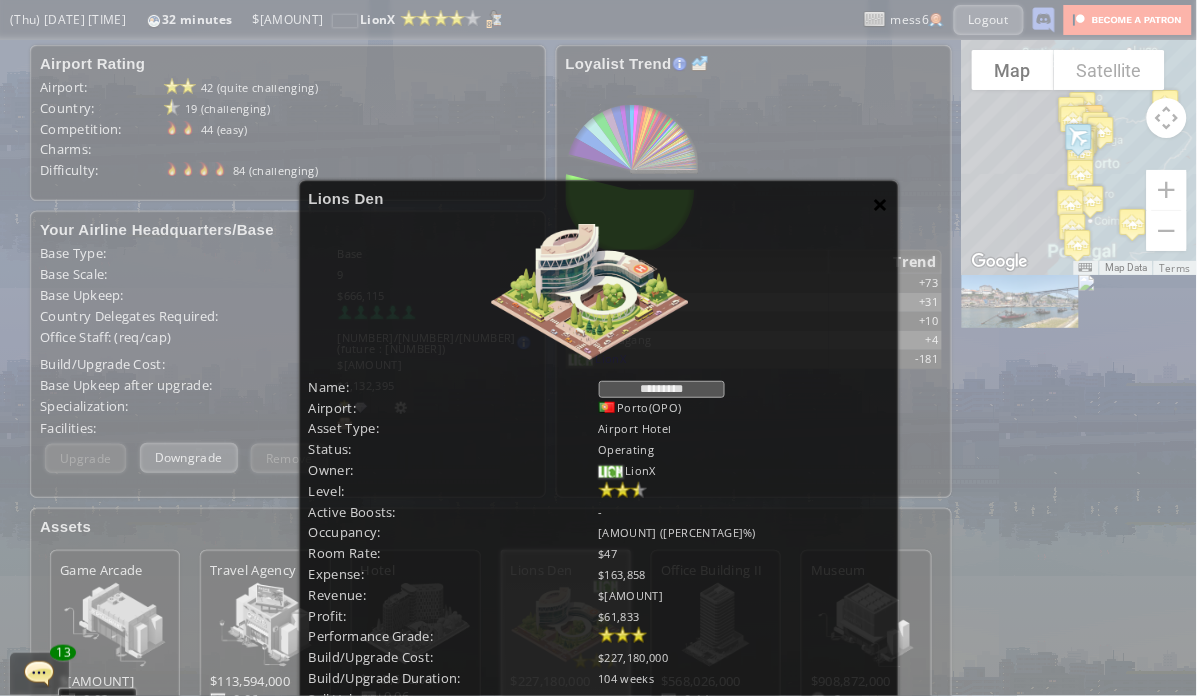 click on "×" at bounding box center (880, 204) 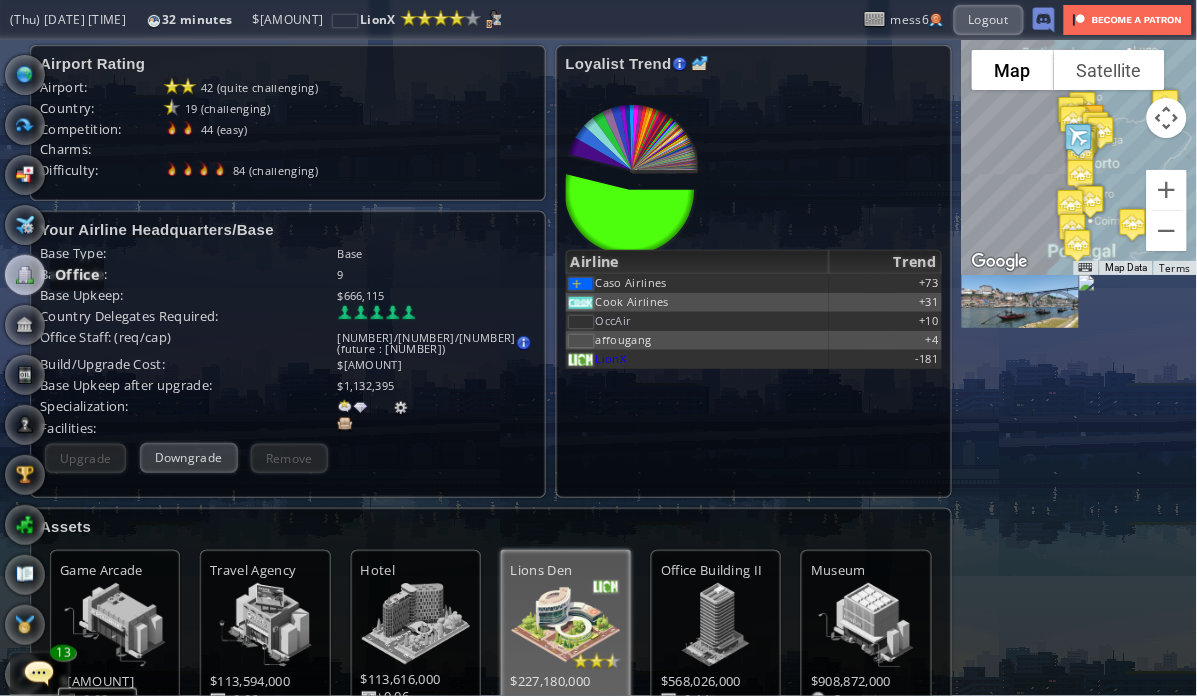 click at bounding box center [25, 275] 